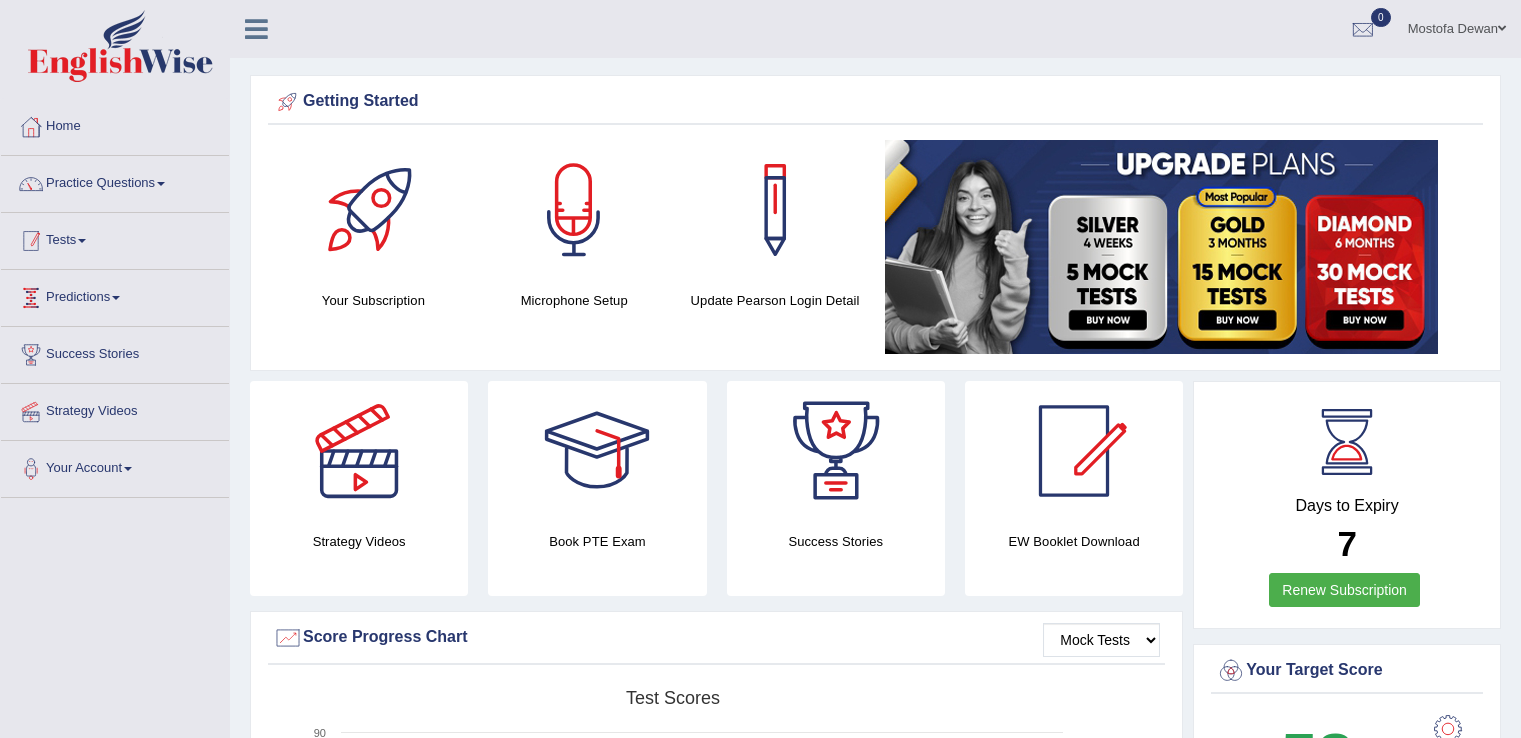 scroll, scrollTop: 0, scrollLeft: 0, axis: both 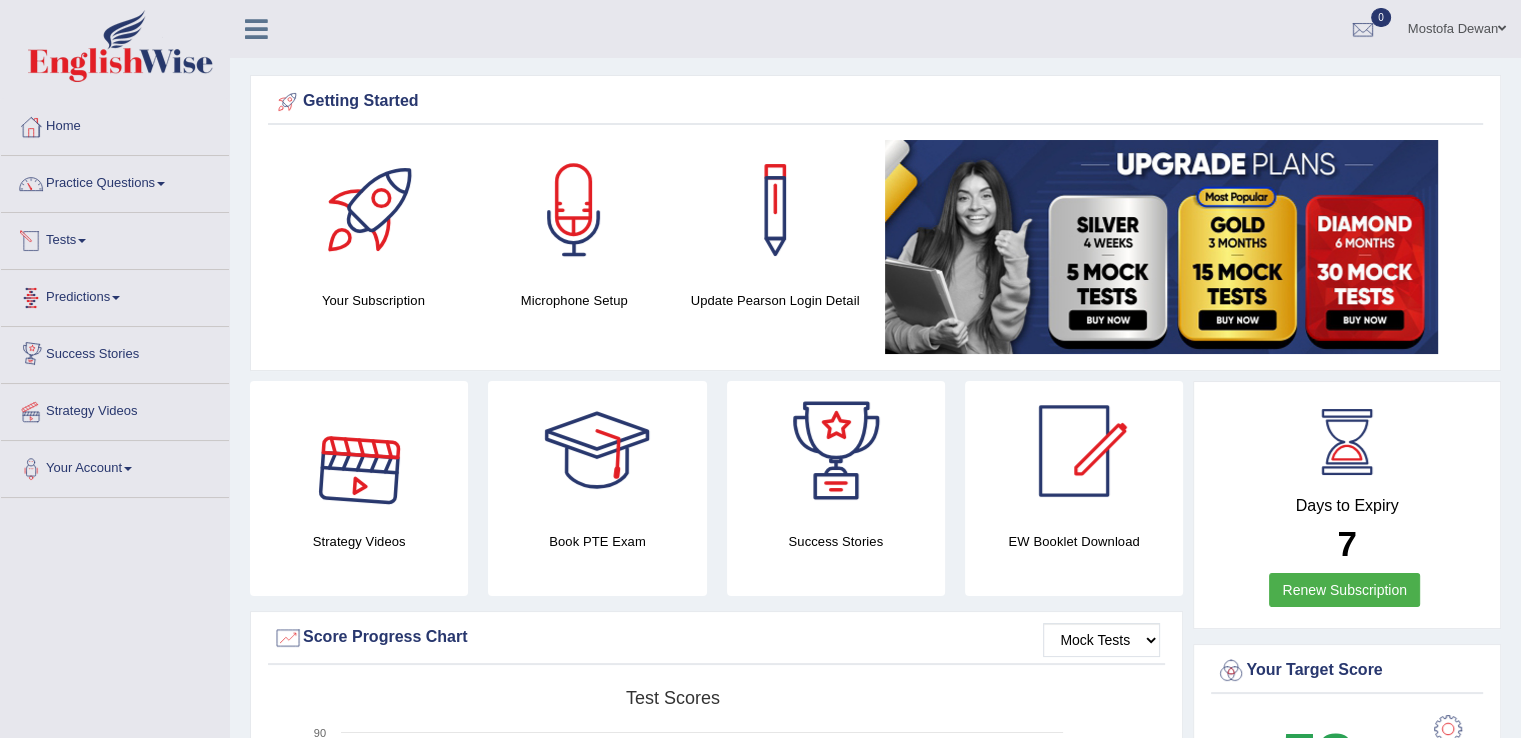 click on "Tests" at bounding box center [115, 238] 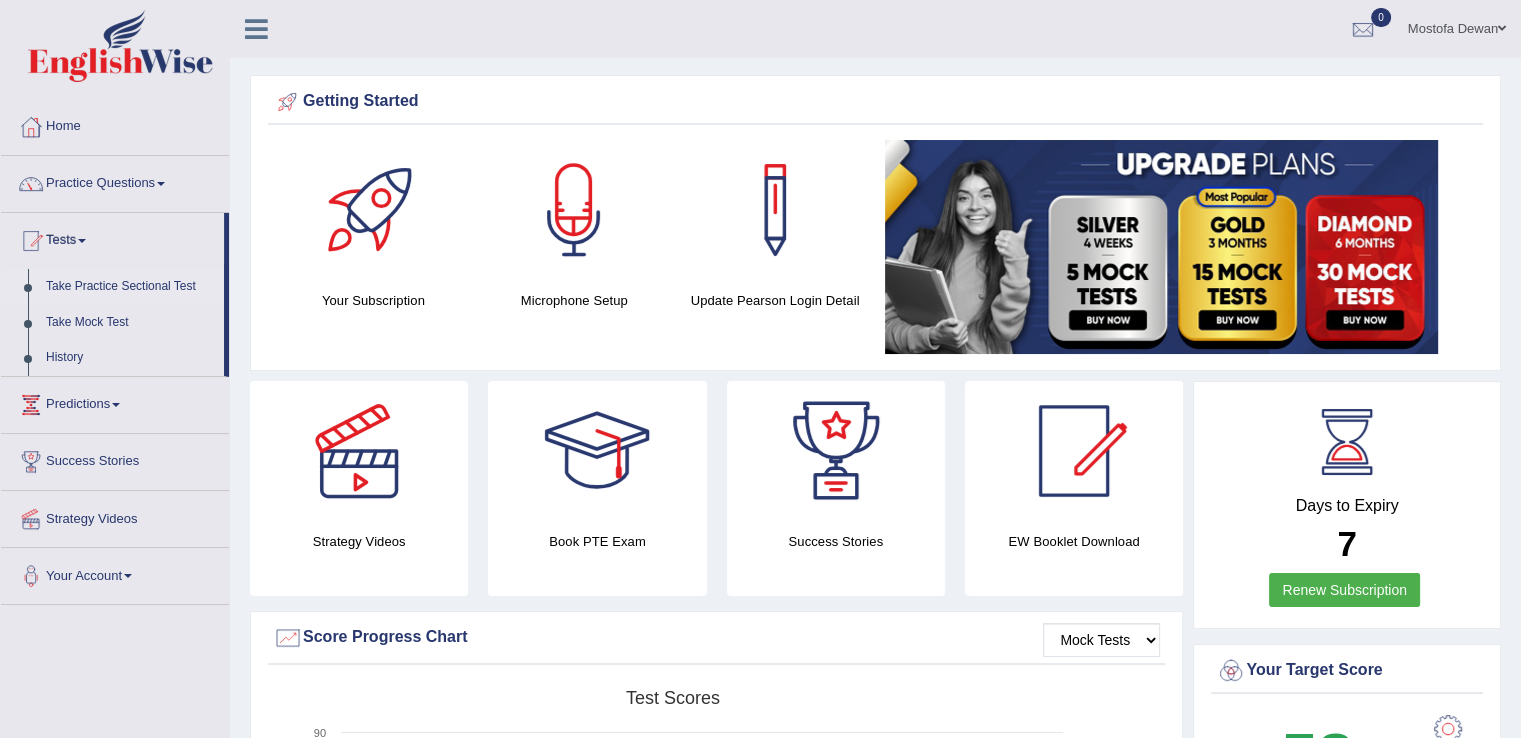 click on "Take Practice Sectional Test" at bounding box center [130, 287] 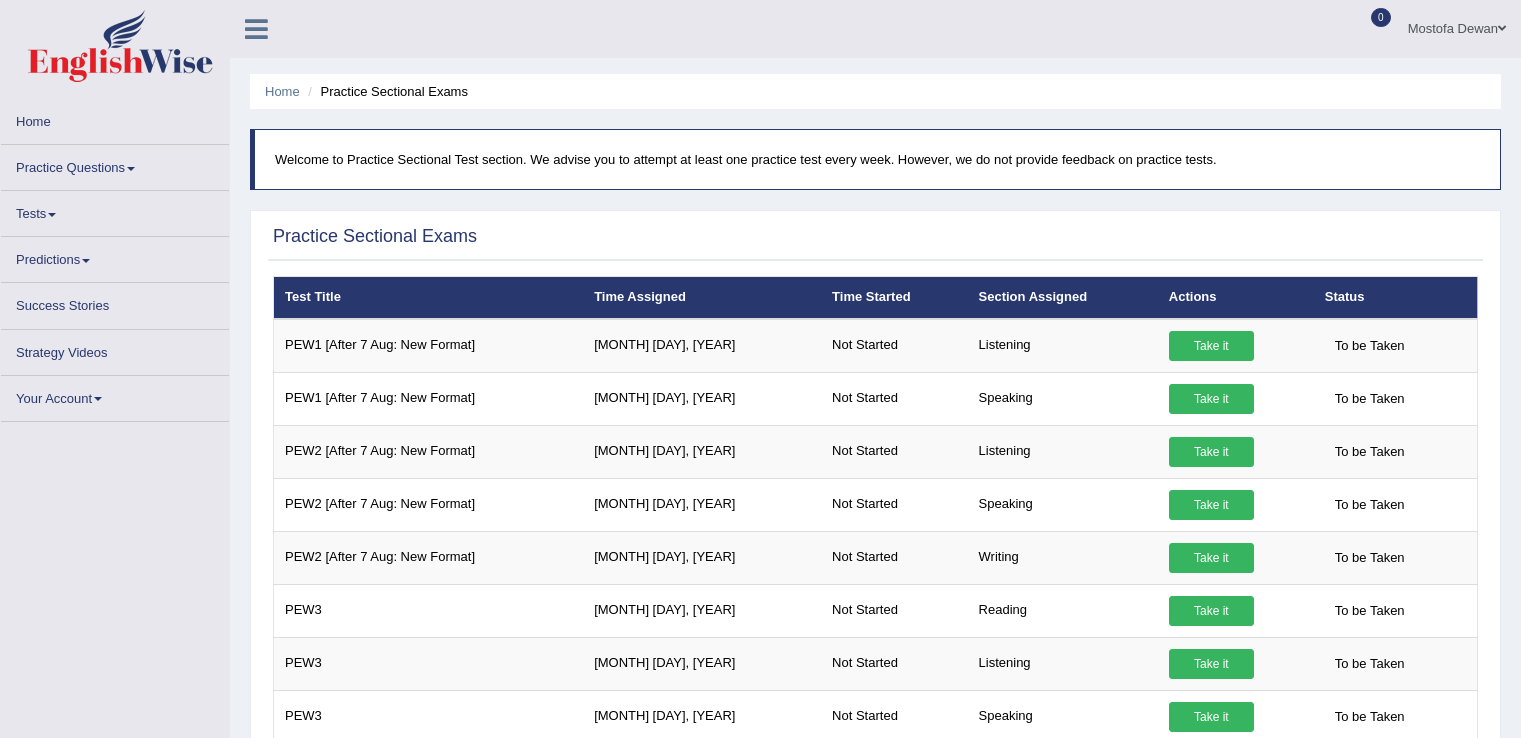 scroll, scrollTop: 0, scrollLeft: 0, axis: both 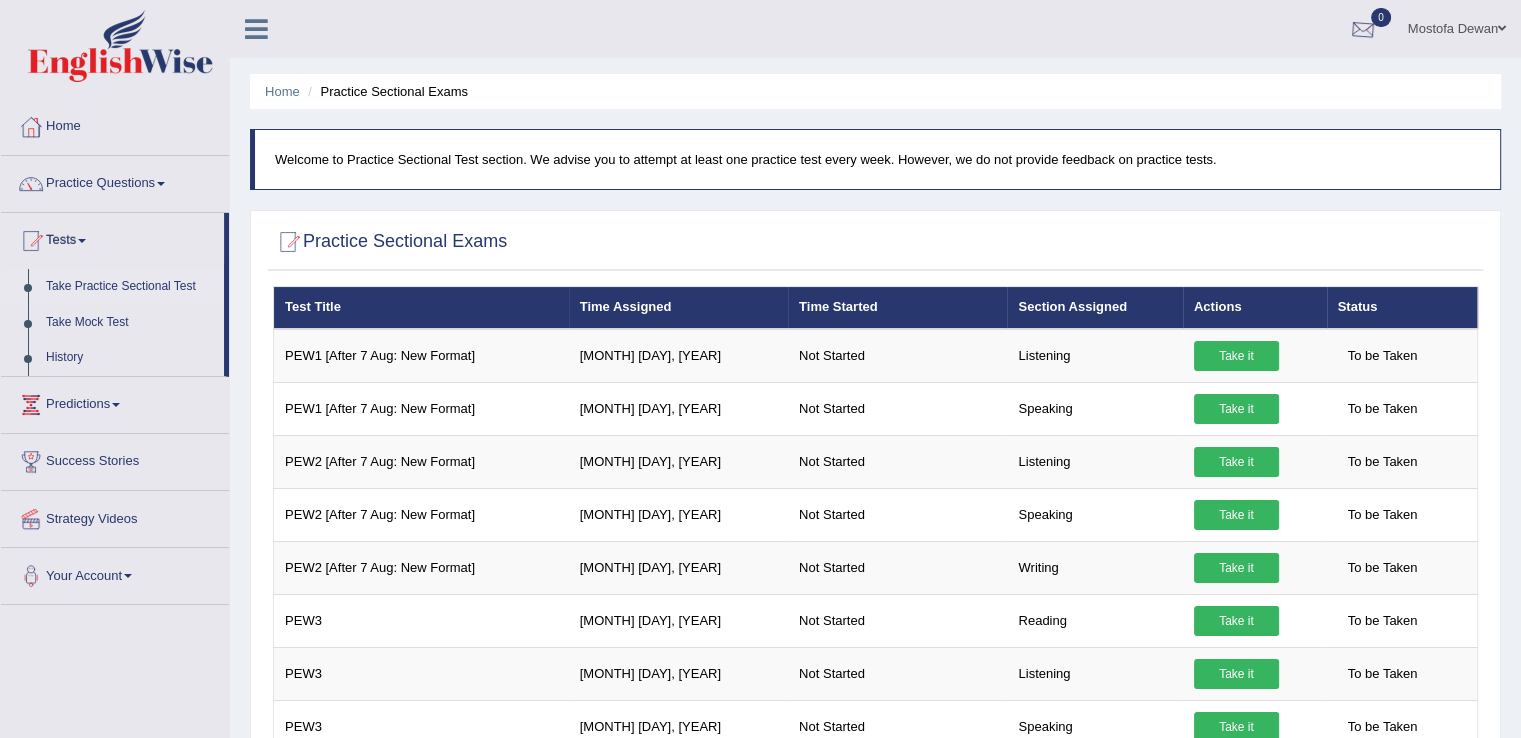 click at bounding box center [1363, 30] 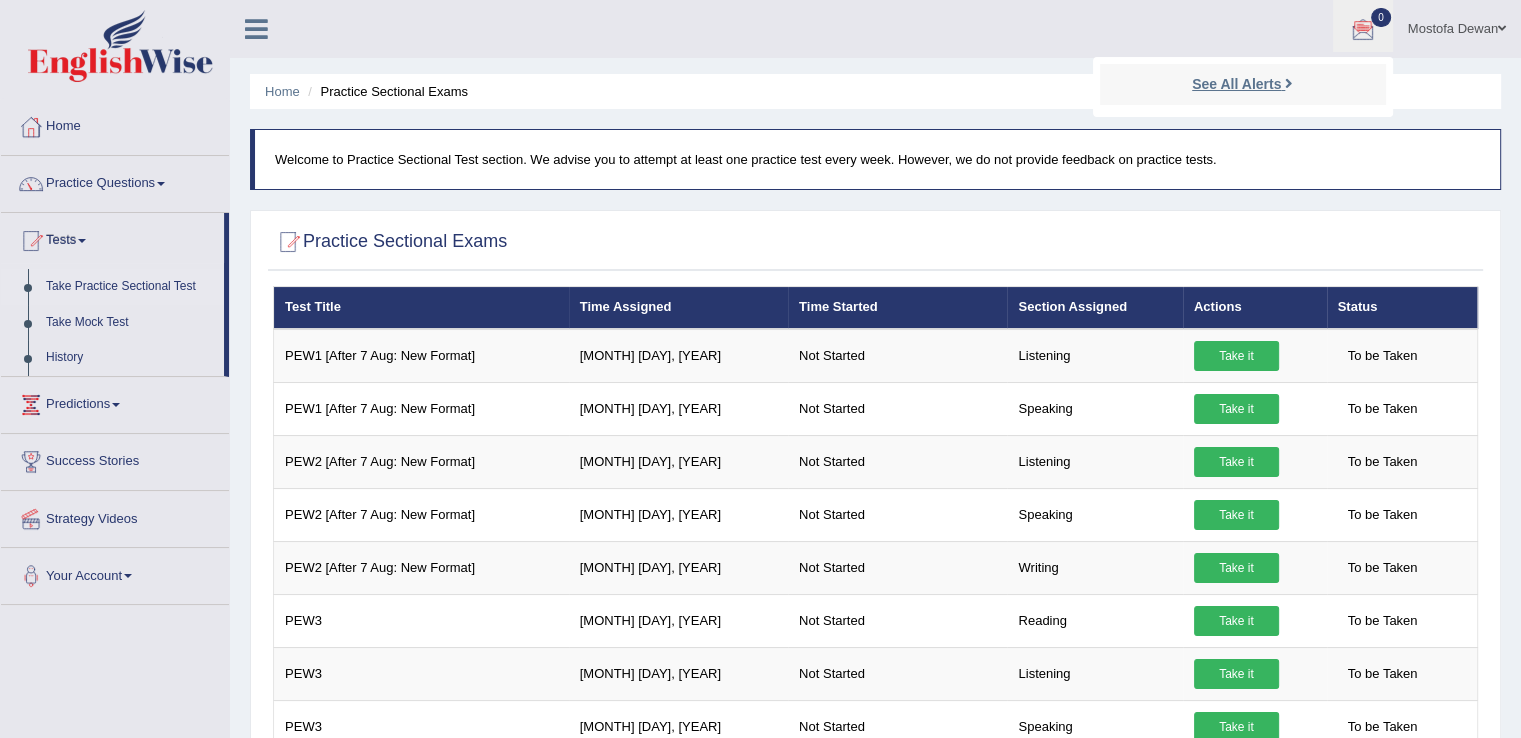 click on "See All Alerts" at bounding box center [1236, 84] 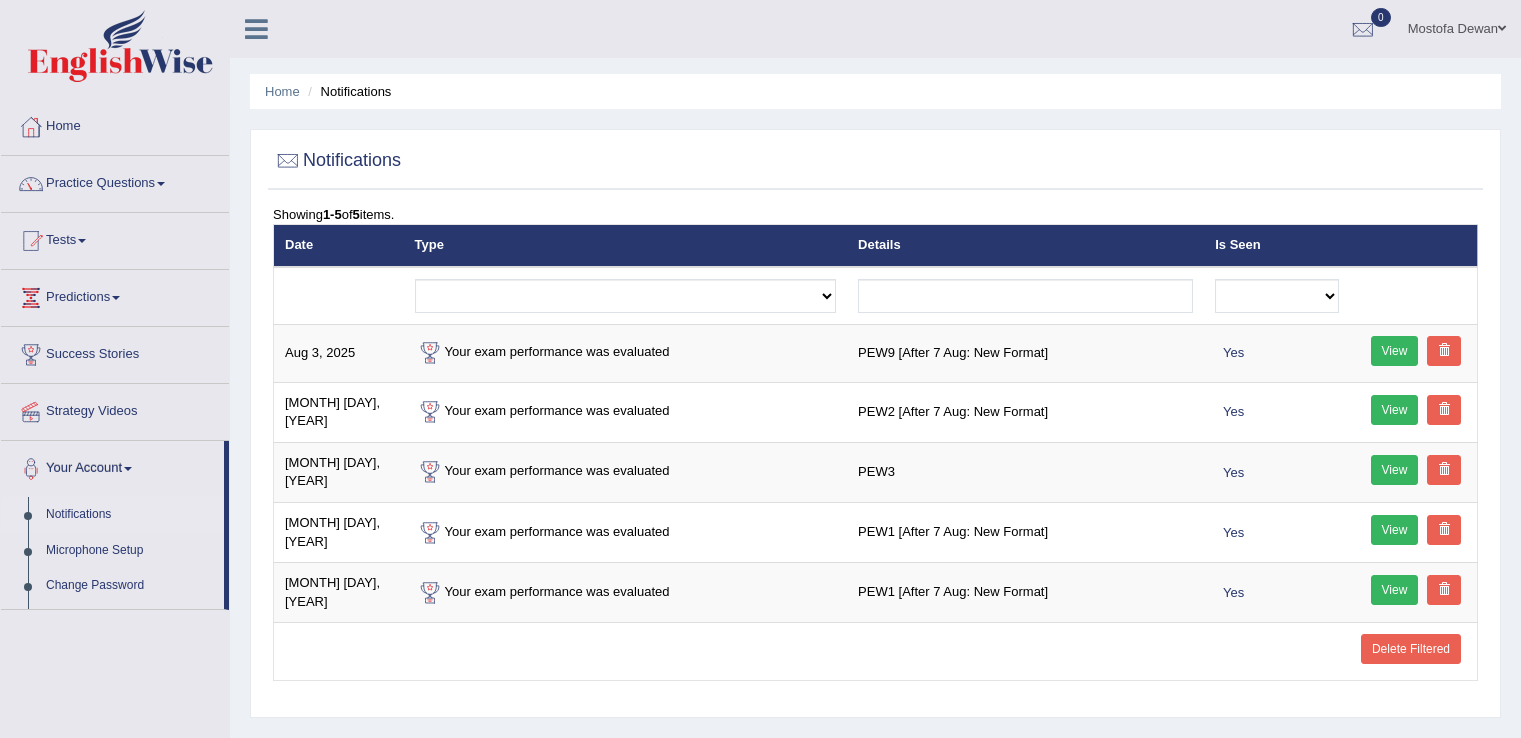 scroll, scrollTop: 0, scrollLeft: 0, axis: both 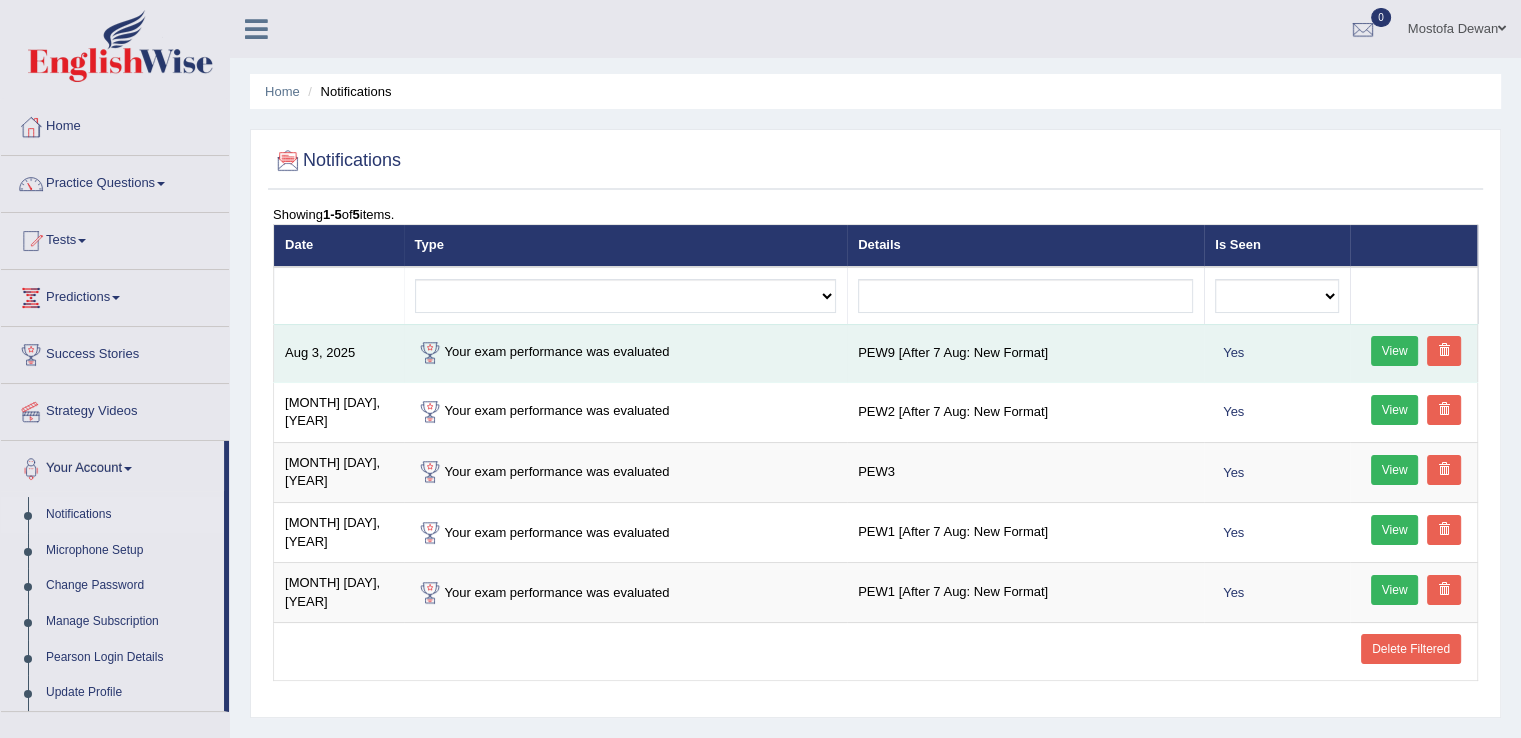 click on "View" at bounding box center [1395, 351] 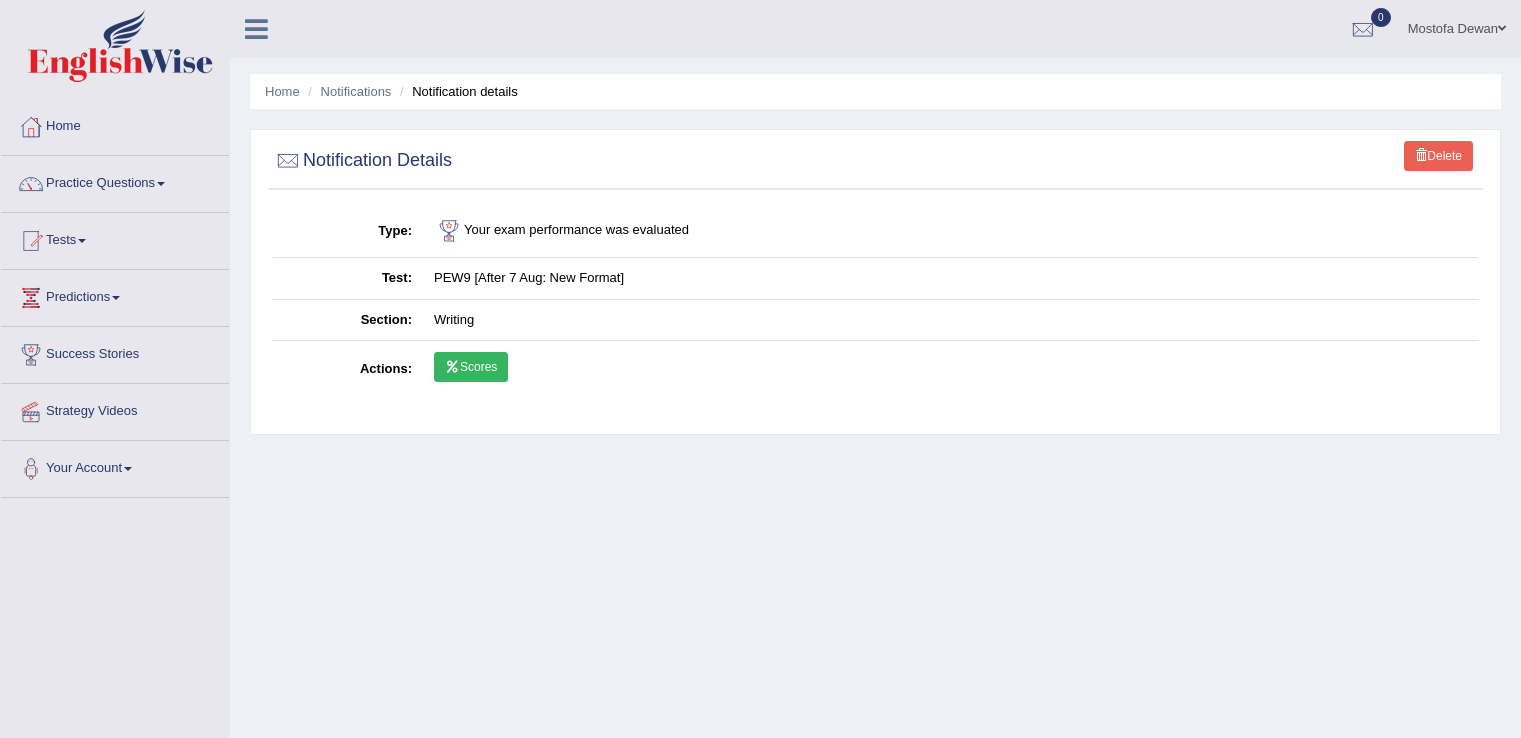 scroll, scrollTop: 0, scrollLeft: 0, axis: both 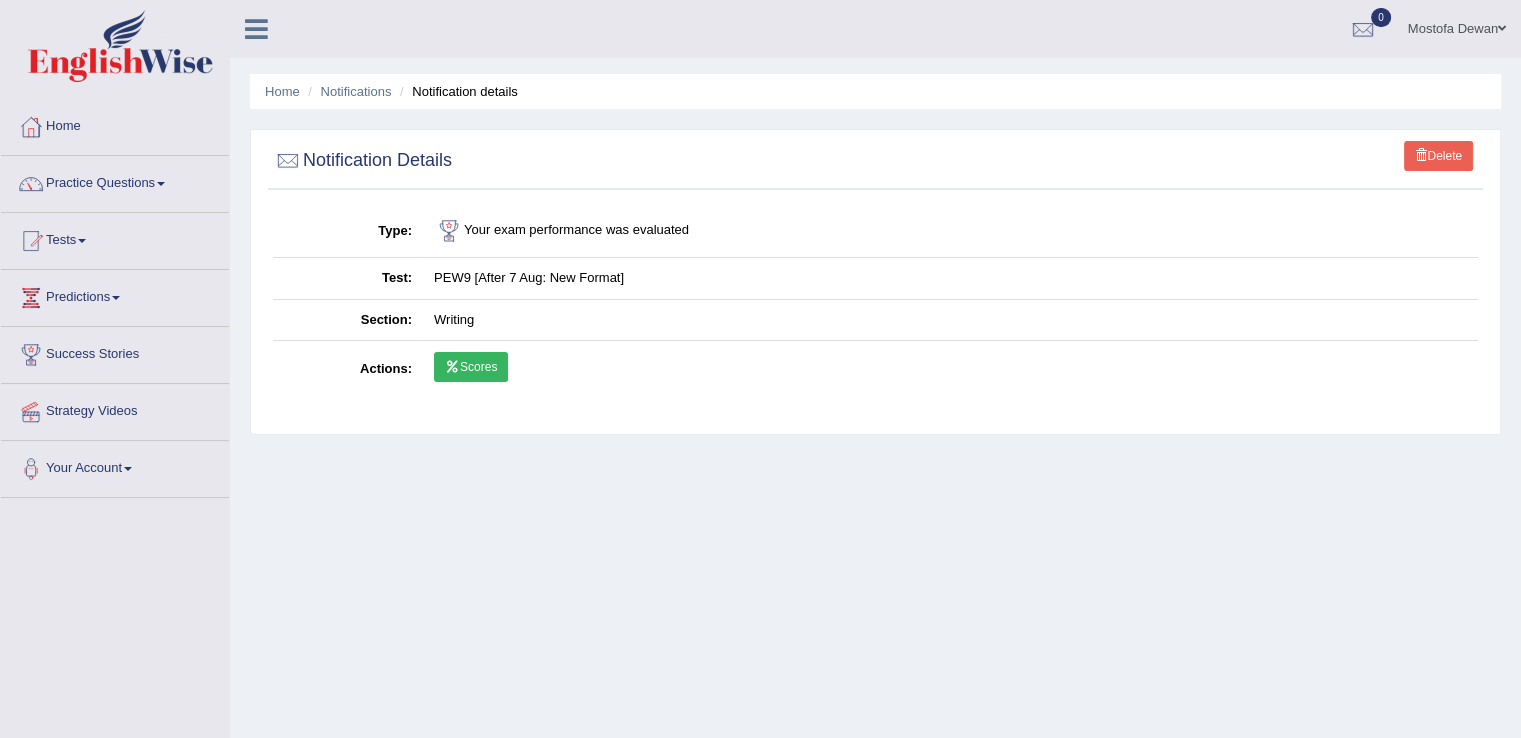 click on "Scores" at bounding box center [471, 367] 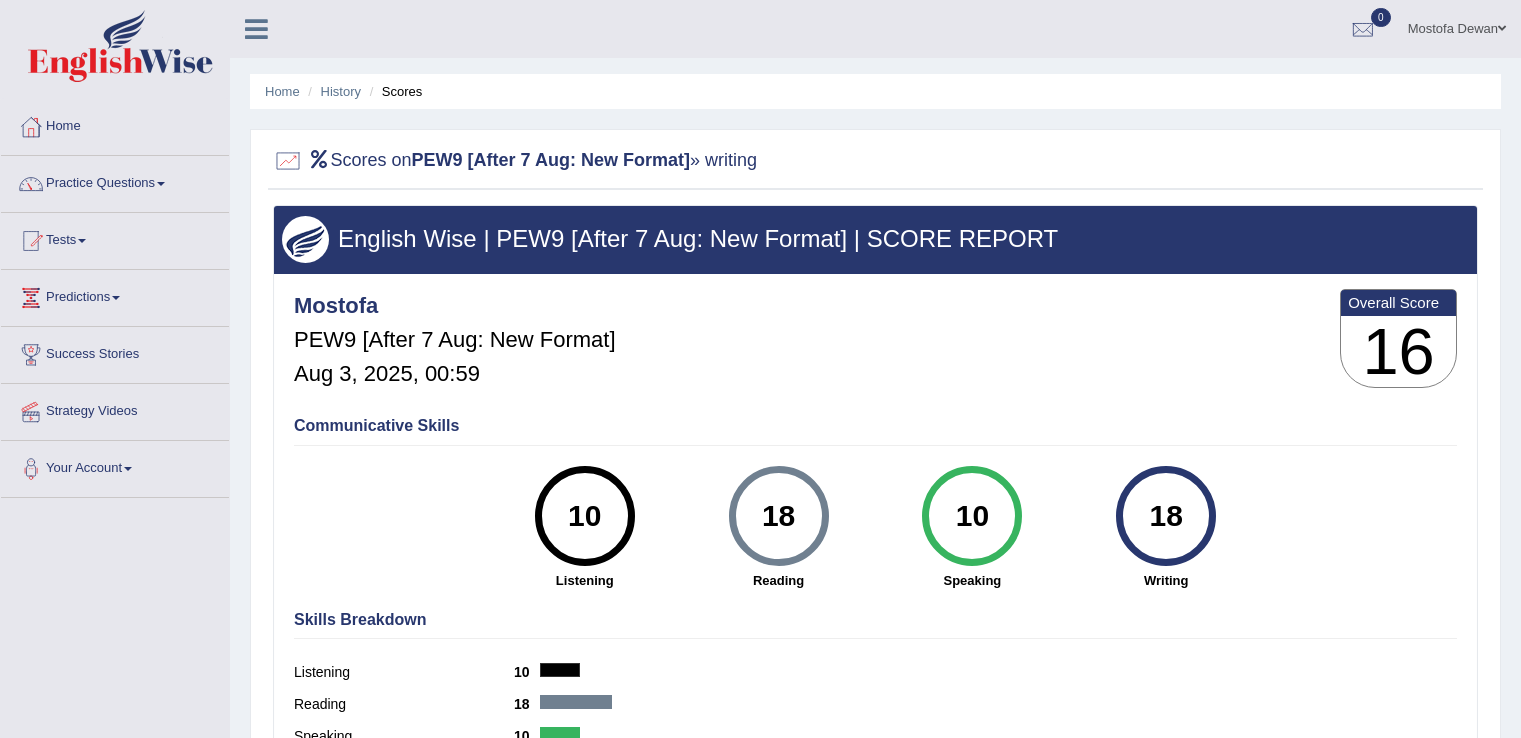 scroll, scrollTop: 0, scrollLeft: 0, axis: both 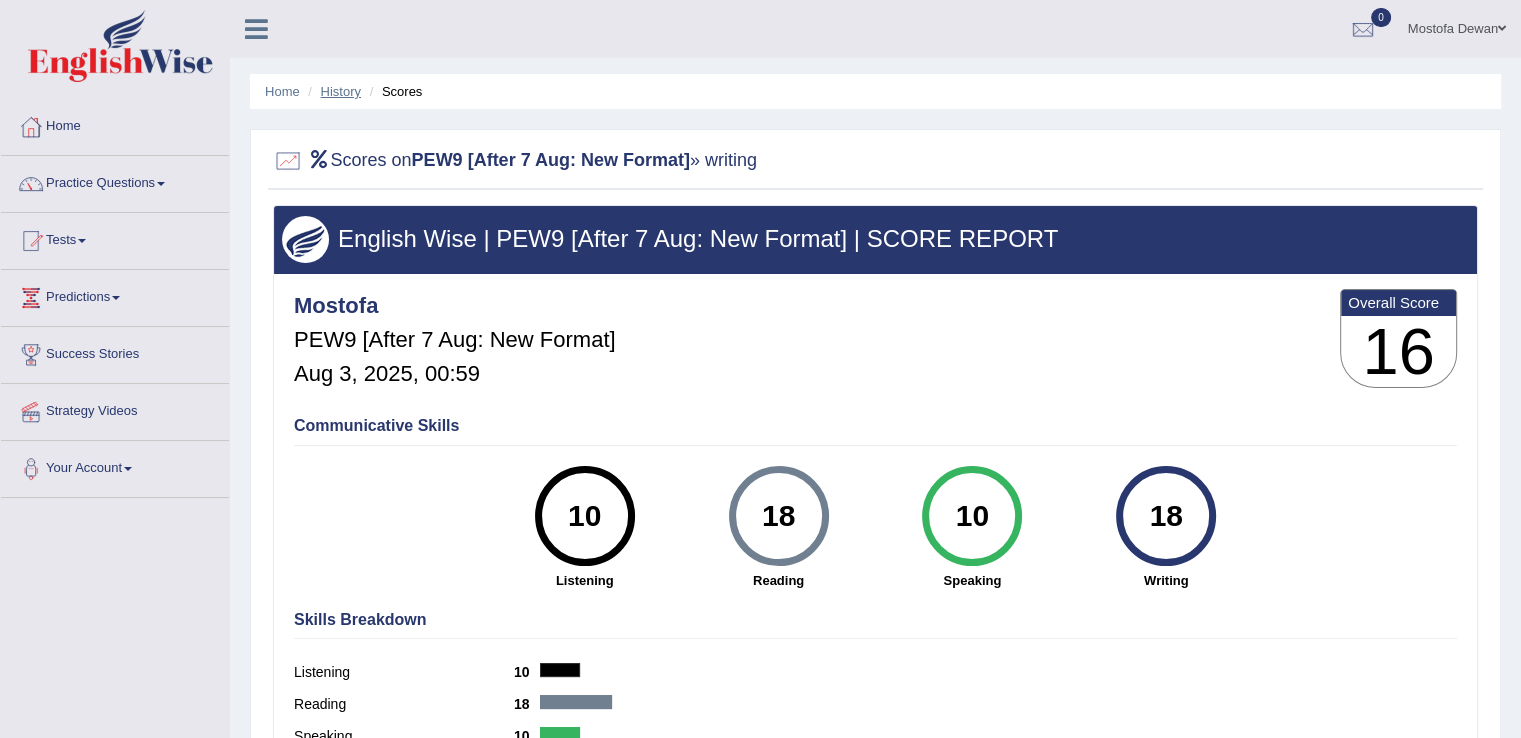 click on "History" at bounding box center (341, 91) 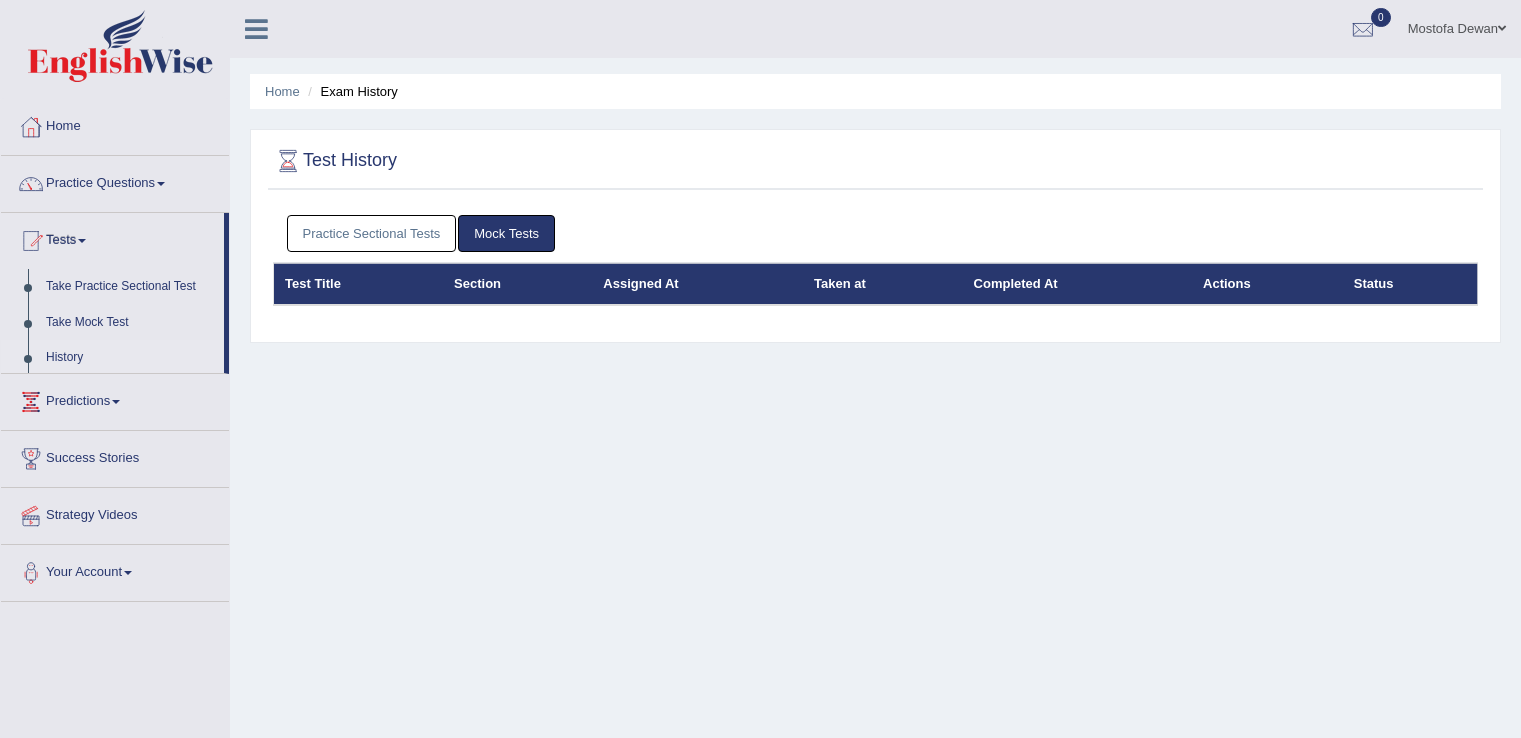 scroll, scrollTop: 0, scrollLeft: 0, axis: both 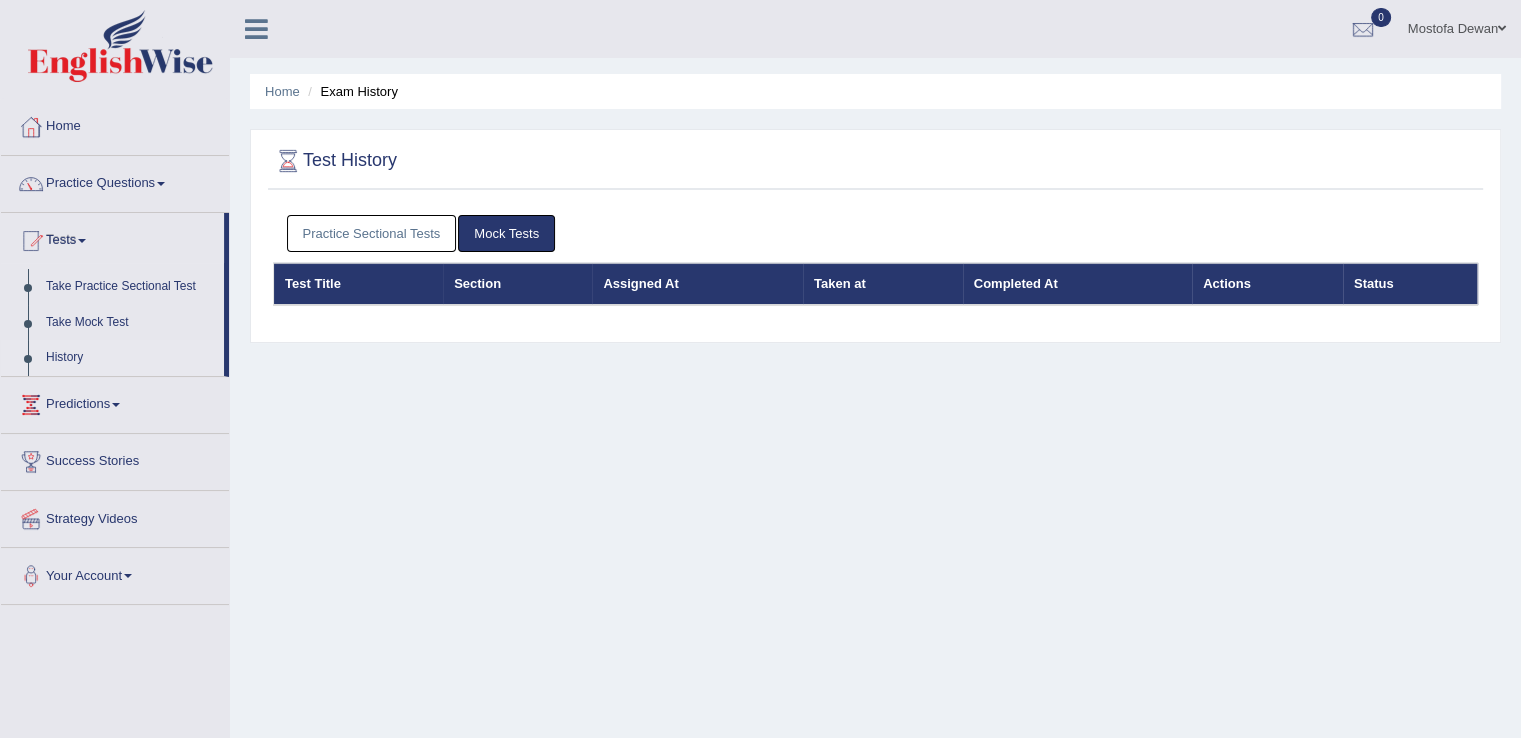 click on "Practice Sectional Tests" at bounding box center (372, 233) 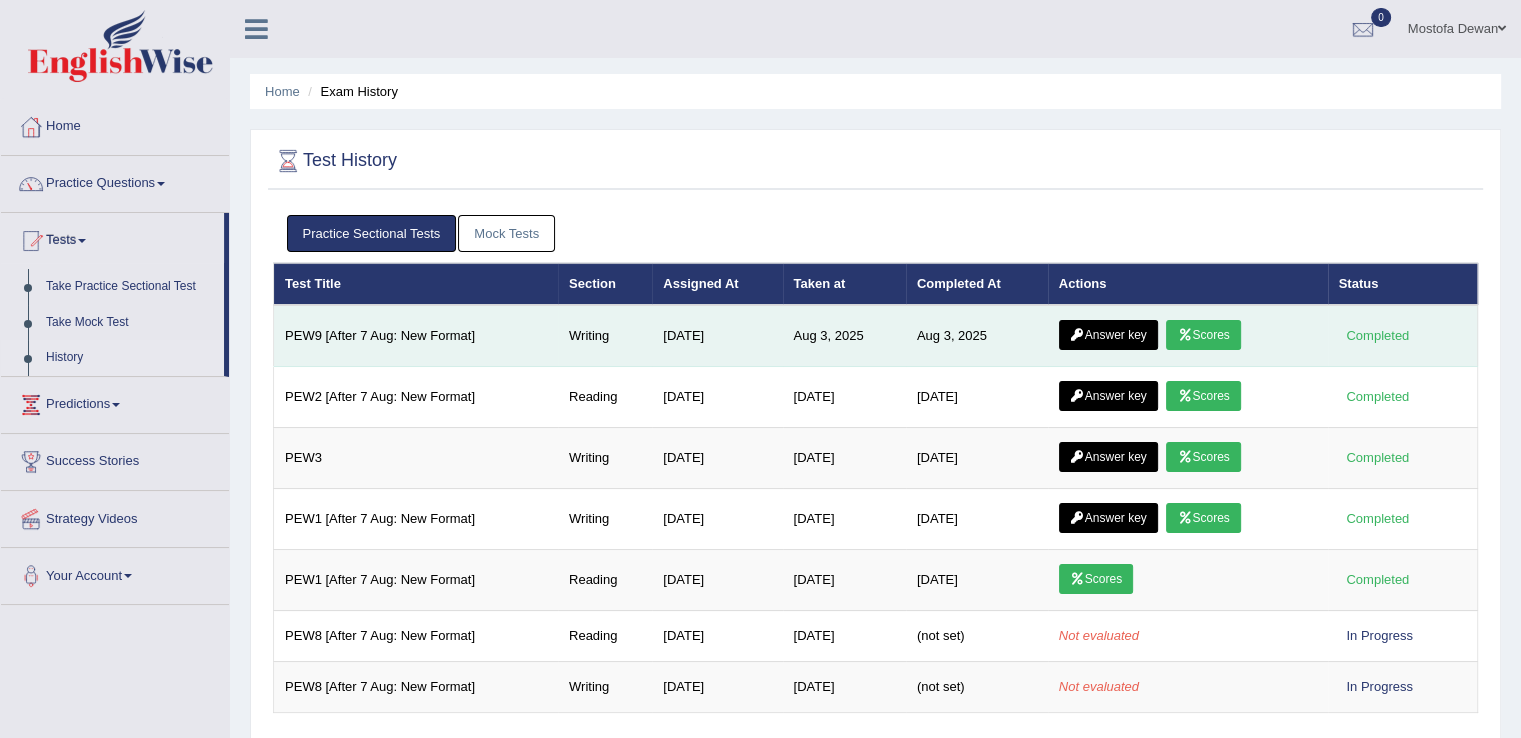 click on "Answer key" at bounding box center [1108, 335] 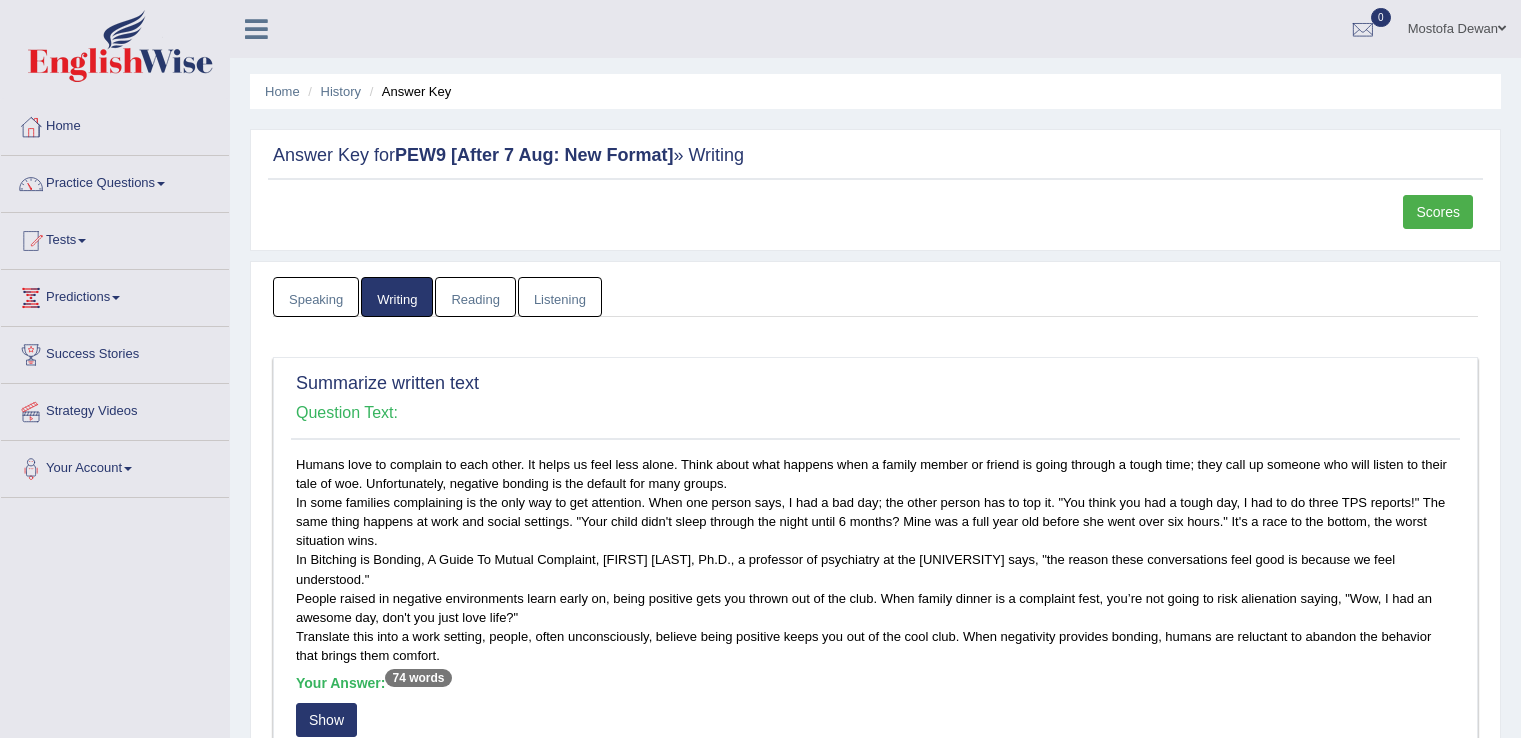 scroll, scrollTop: 0, scrollLeft: 0, axis: both 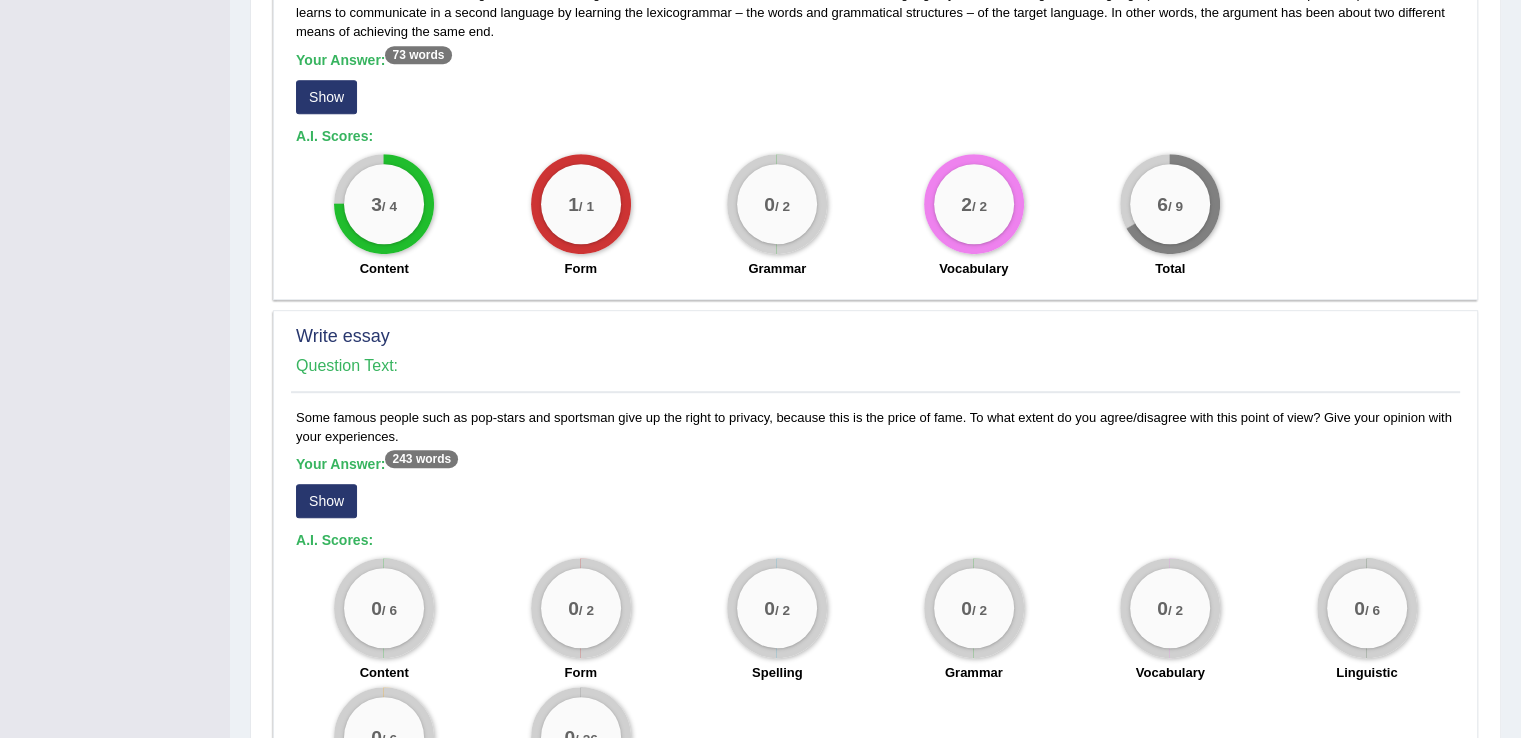 click on "Show" at bounding box center [326, 501] 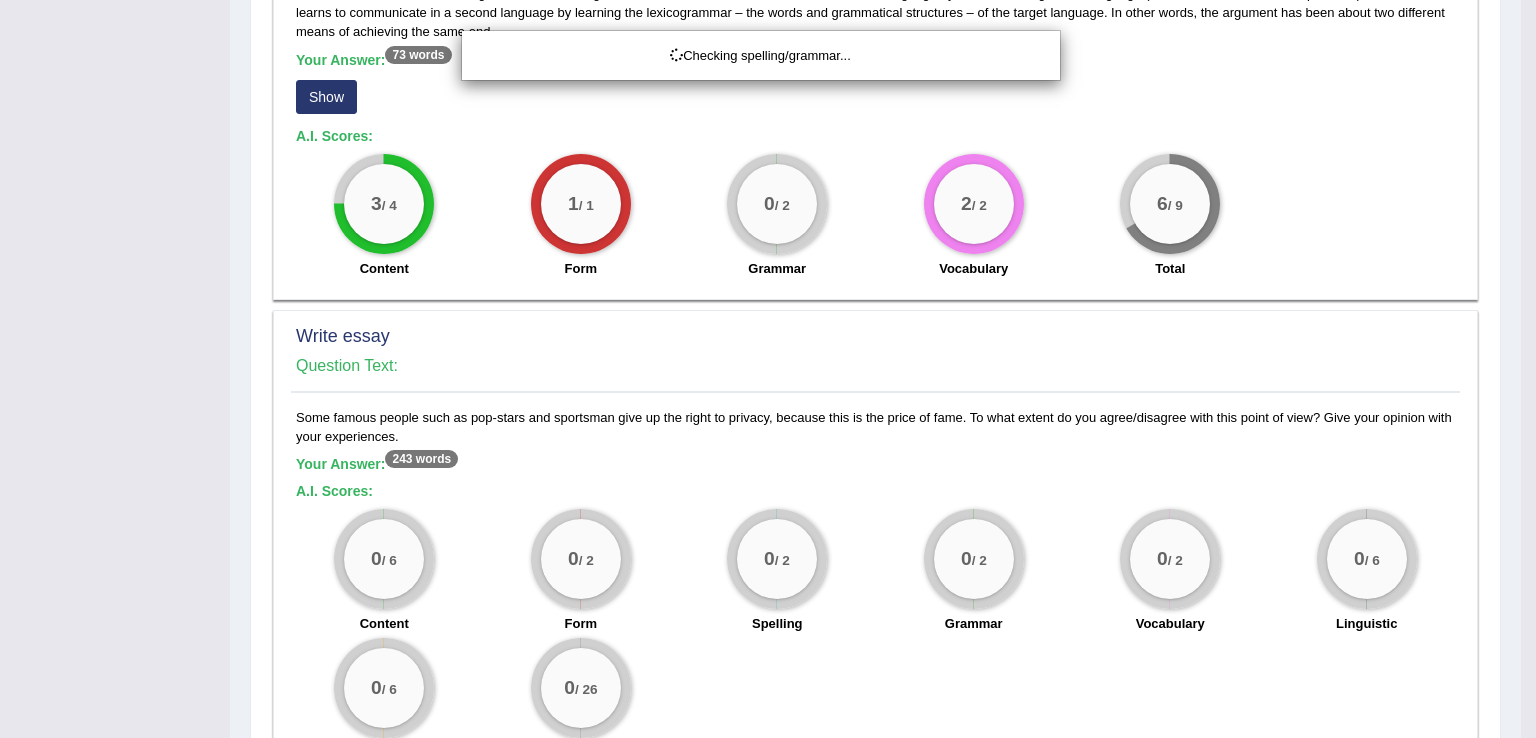 click on "Checking spelling/grammar..." at bounding box center (768, 369) 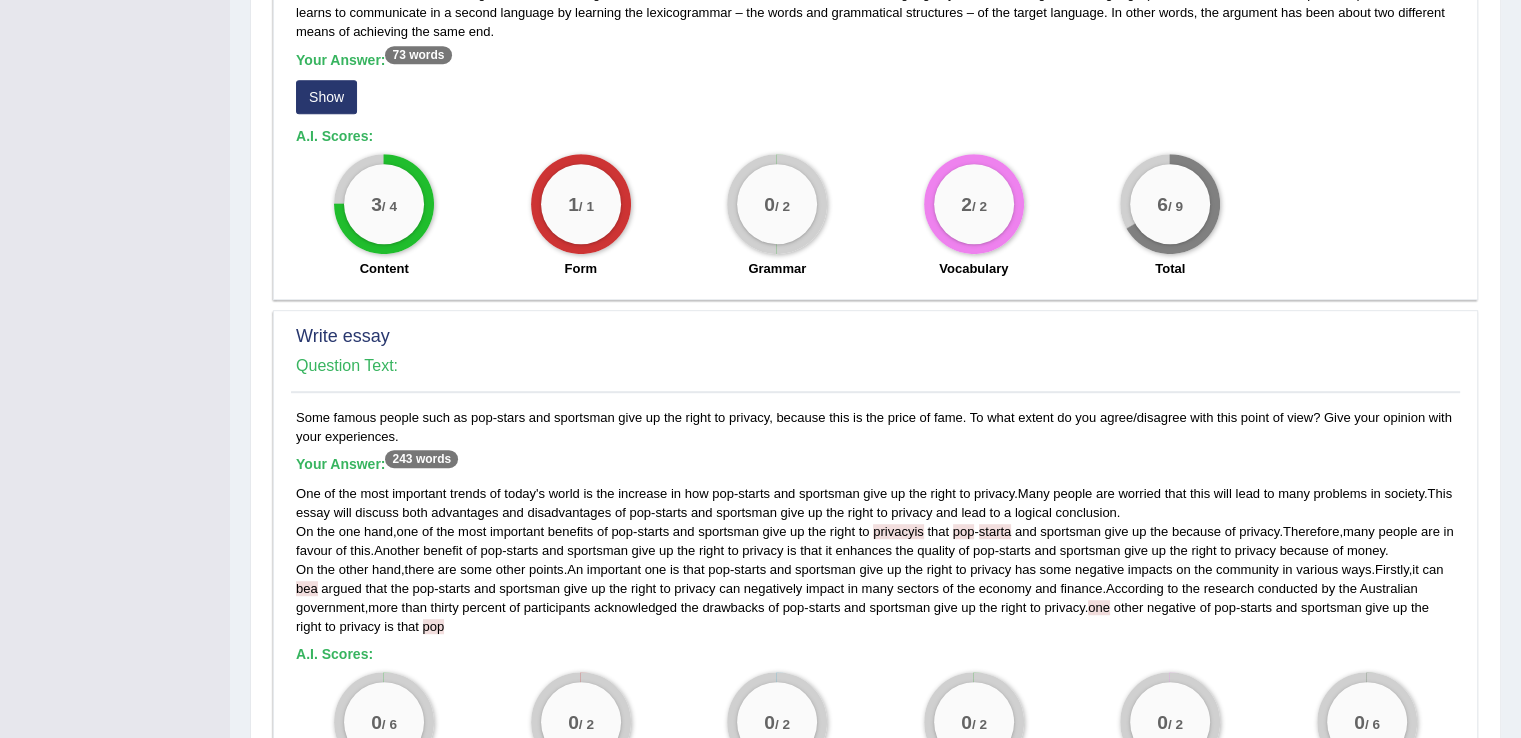 scroll, scrollTop: 1364, scrollLeft: 0, axis: vertical 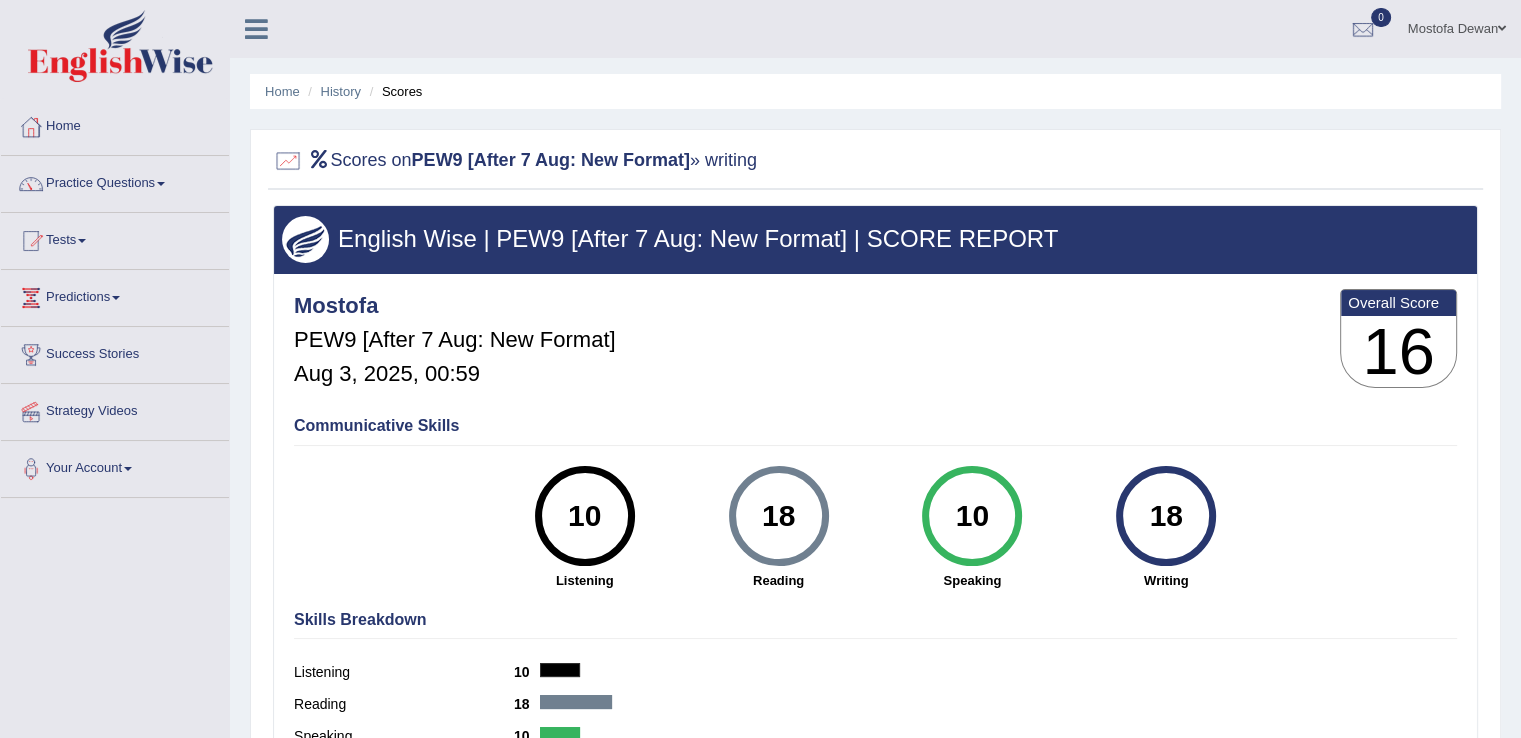 click on "Practice Questions" at bounding box center (115, 181) 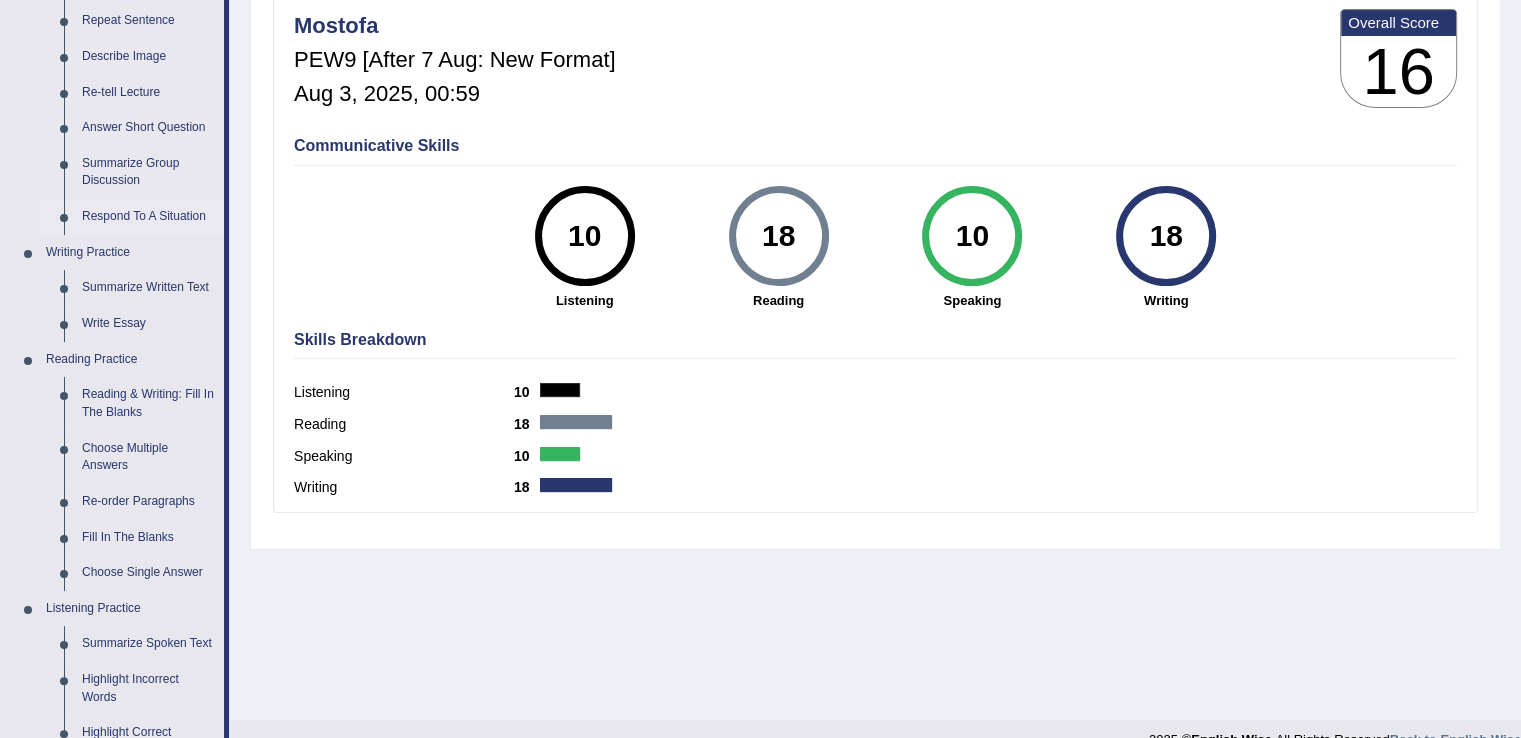 scroll, scrollTop: 280, scrollLeft: 0, axis: vertical 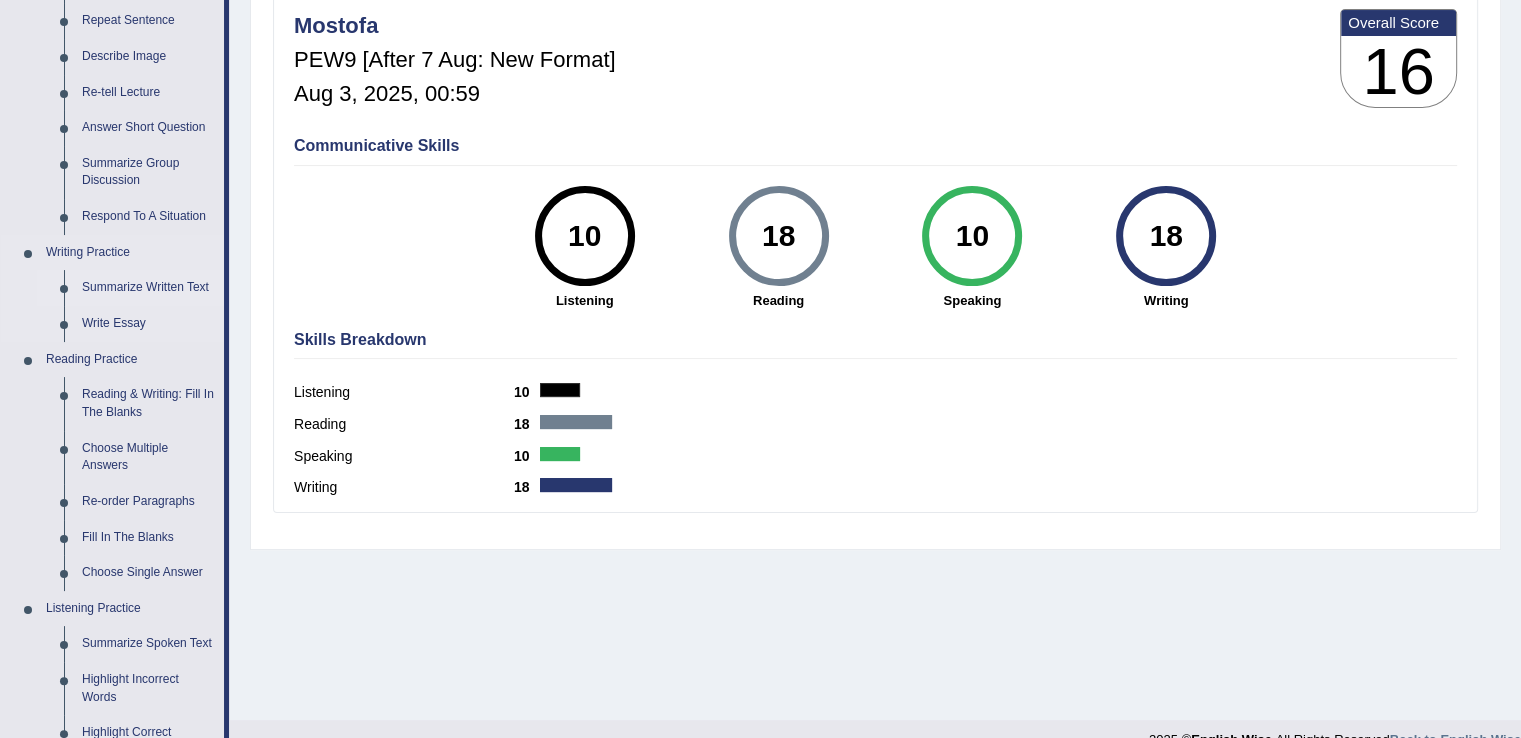 click on "Summarize Written Text" at bounding box center [148, 288] 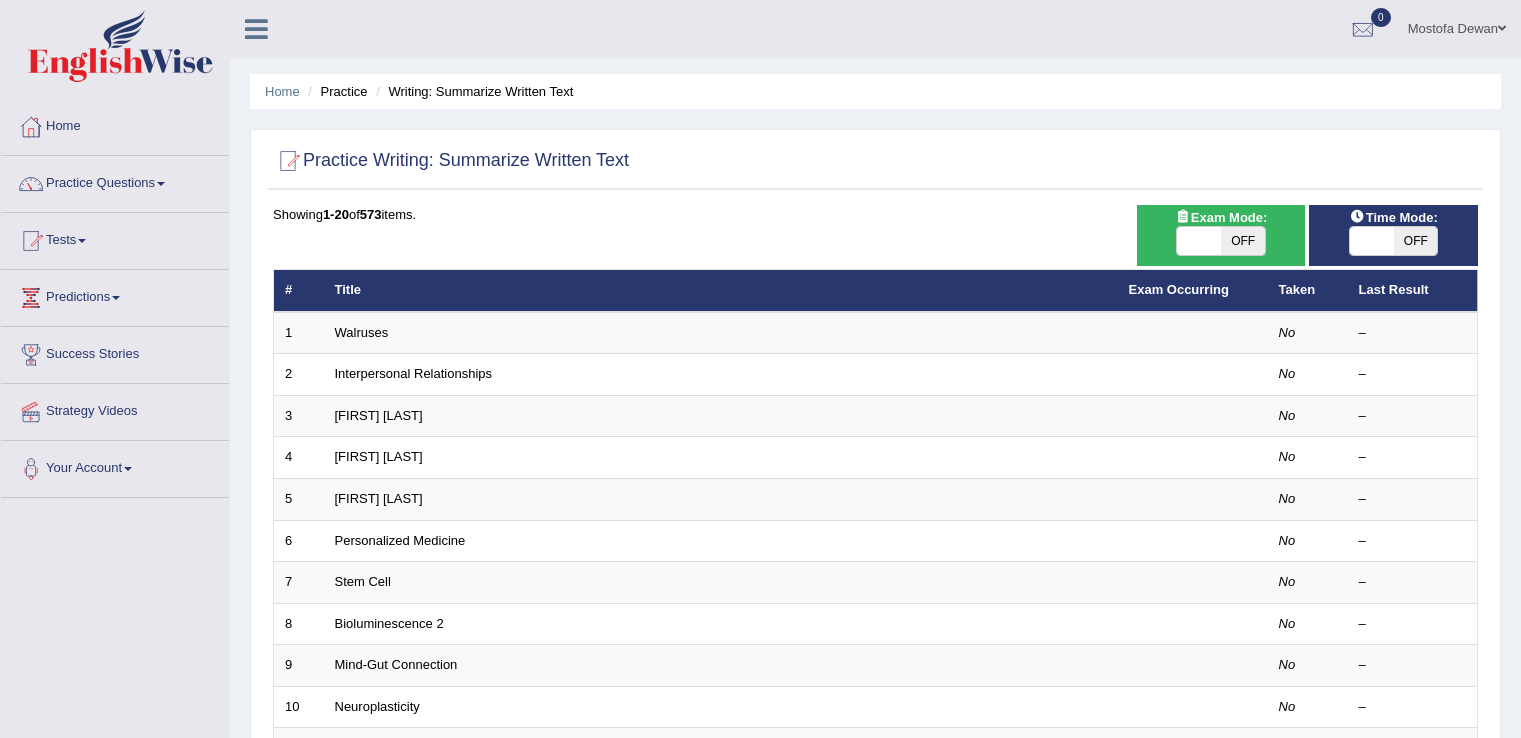 scroll, scrollTop: 0, scrollLeft: 0, axis: both 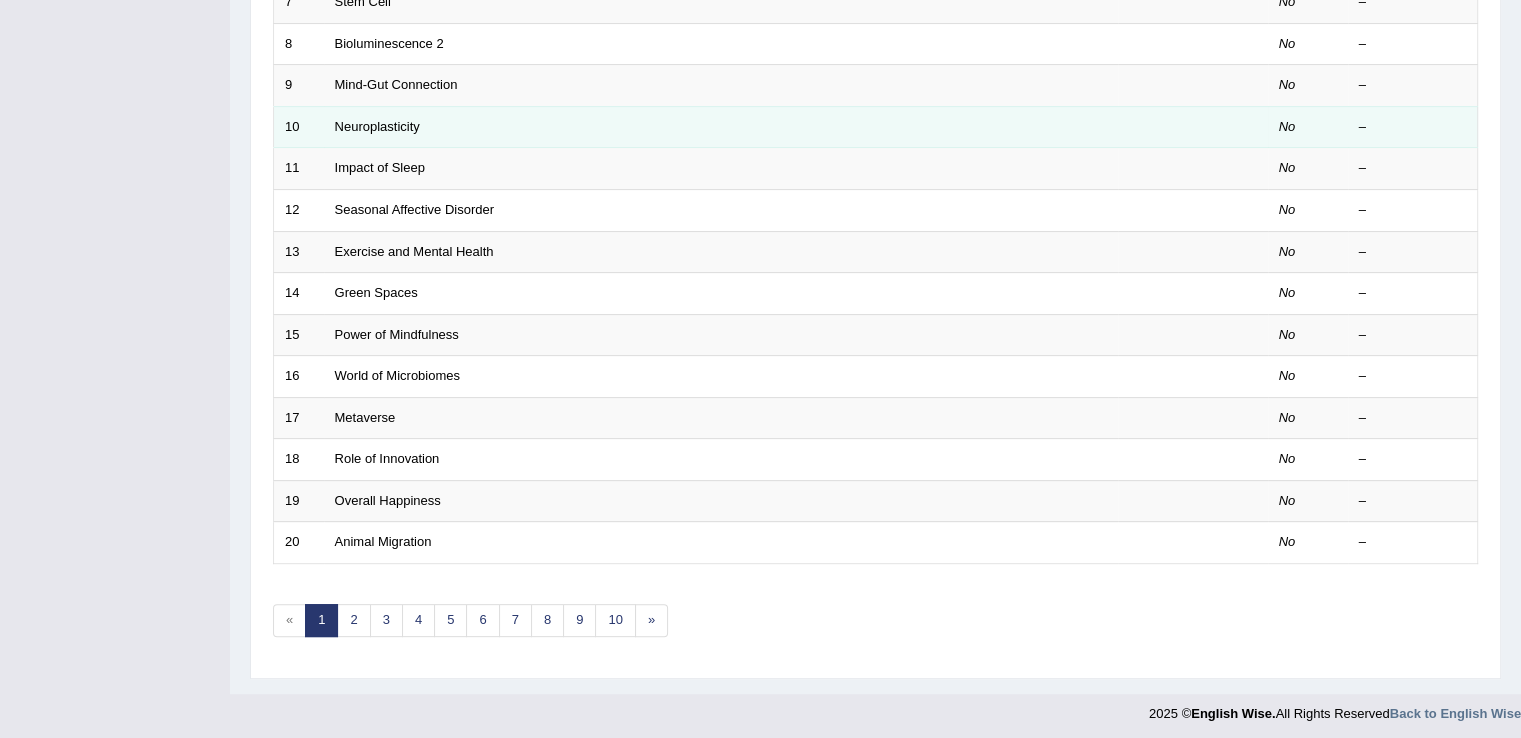 click on "Neuroplasticity" at bounding box center (721, 127) 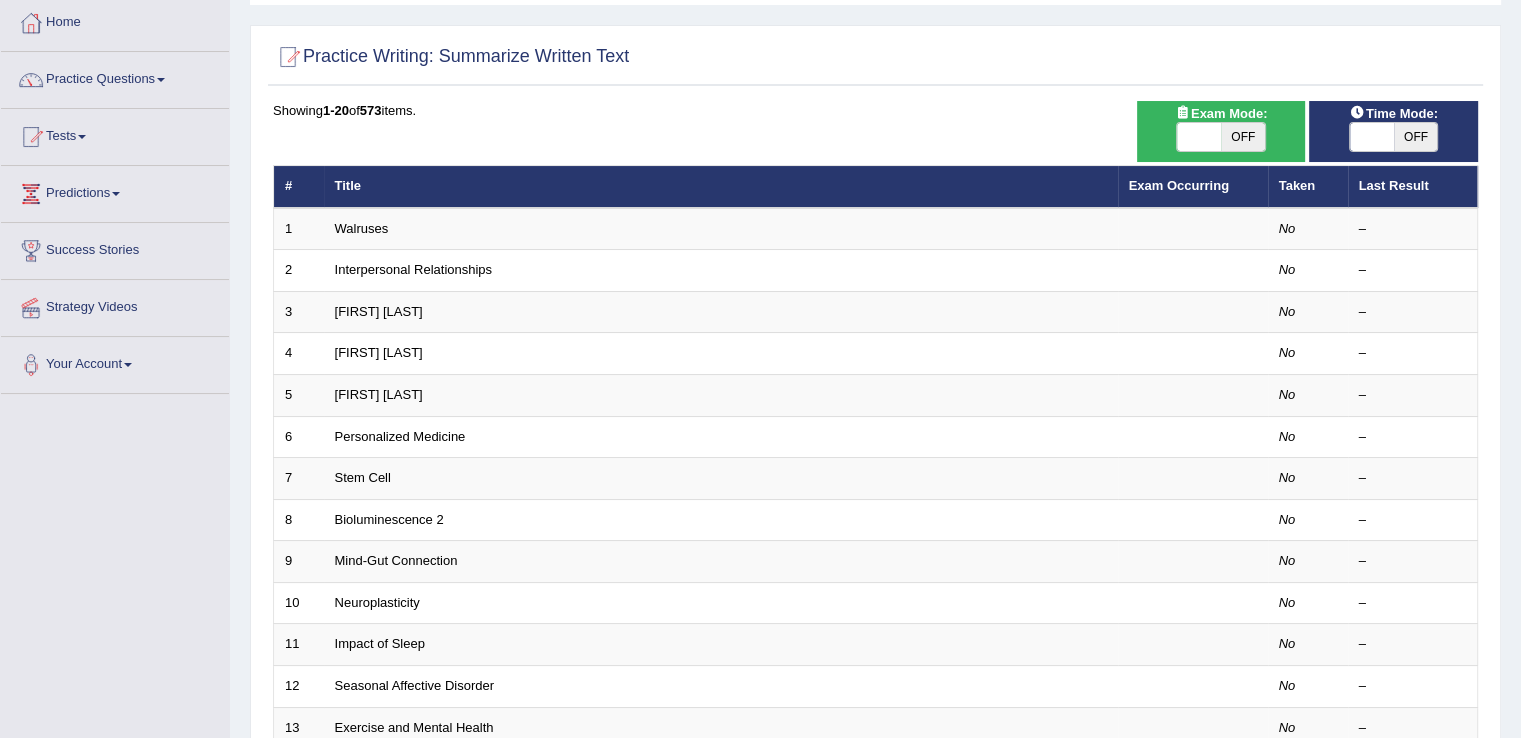 scroll, scrollTop: 106, scrollLeft: 0, axis: vertical 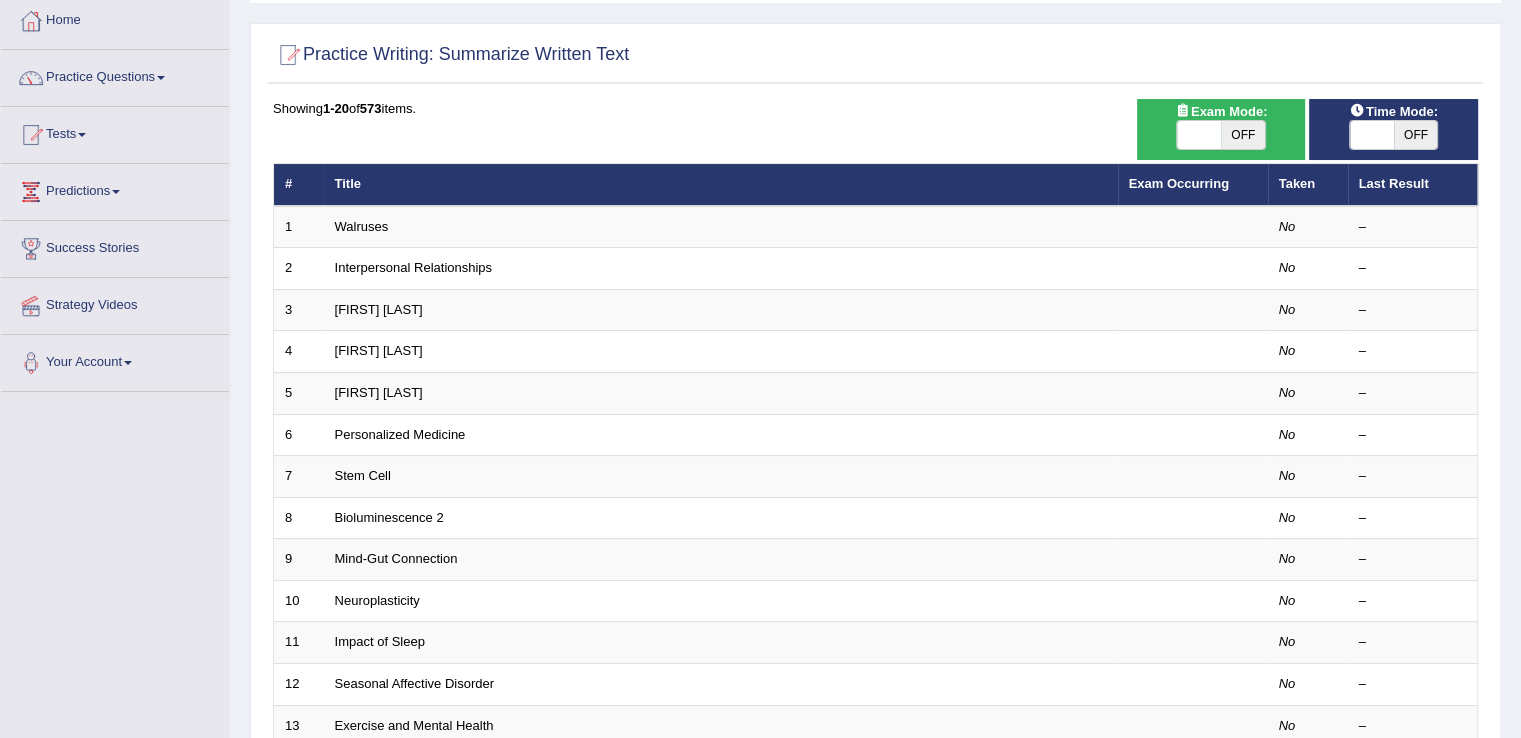 click on "Practice Questions" at bounding box center [115, 75] 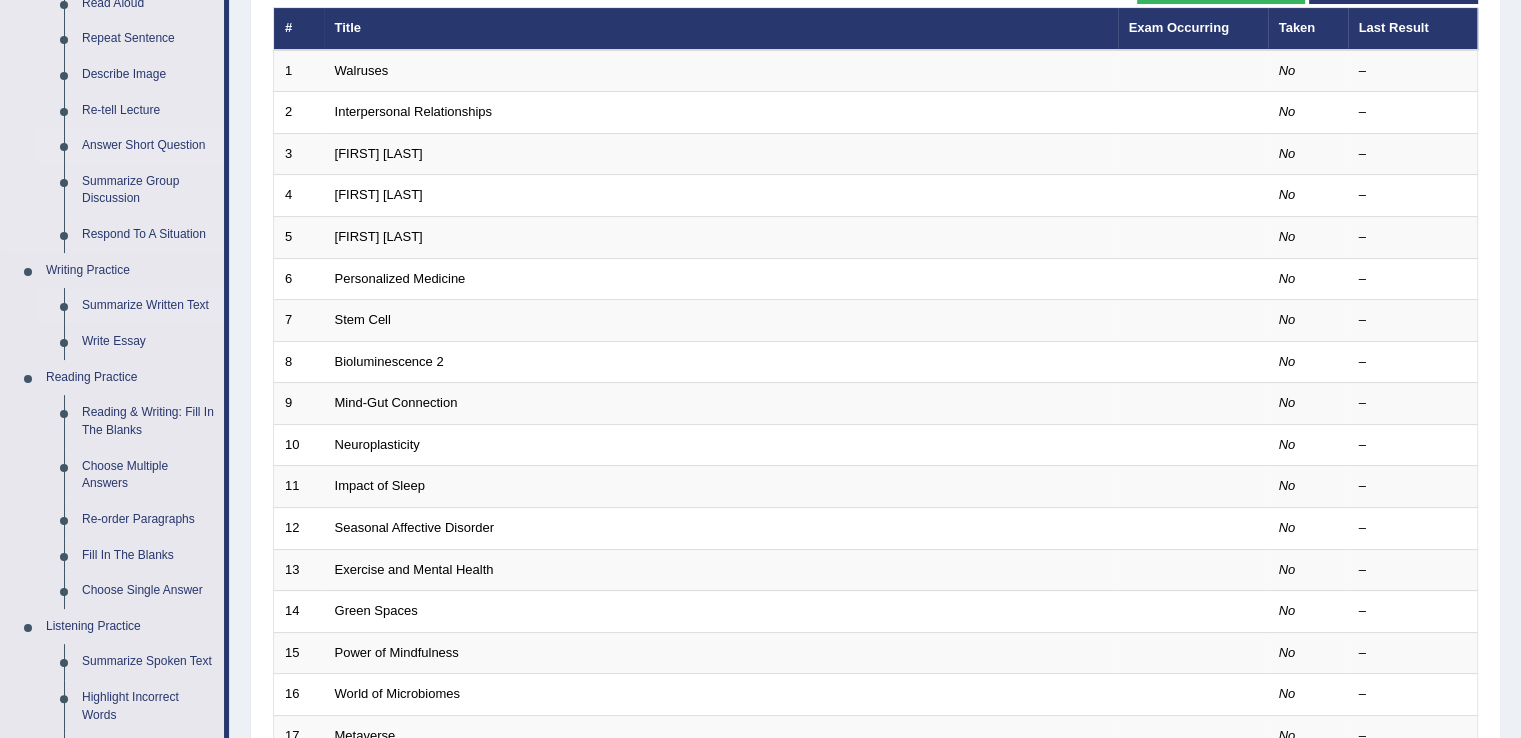 scroll, scrollTop: 263, scrollLeft: 0, axis: vertical 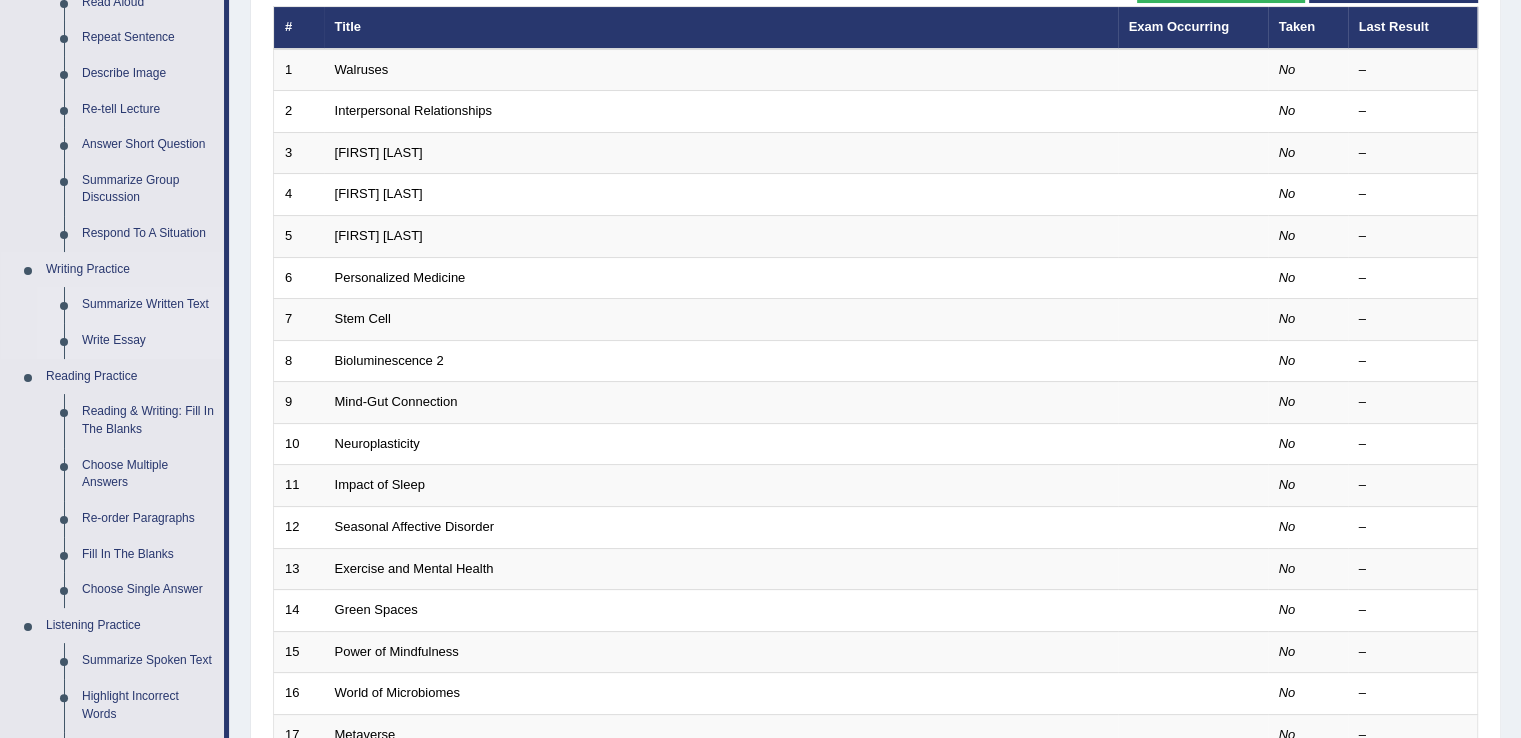 click on "Write Essay" at bounding box center (148, 341) 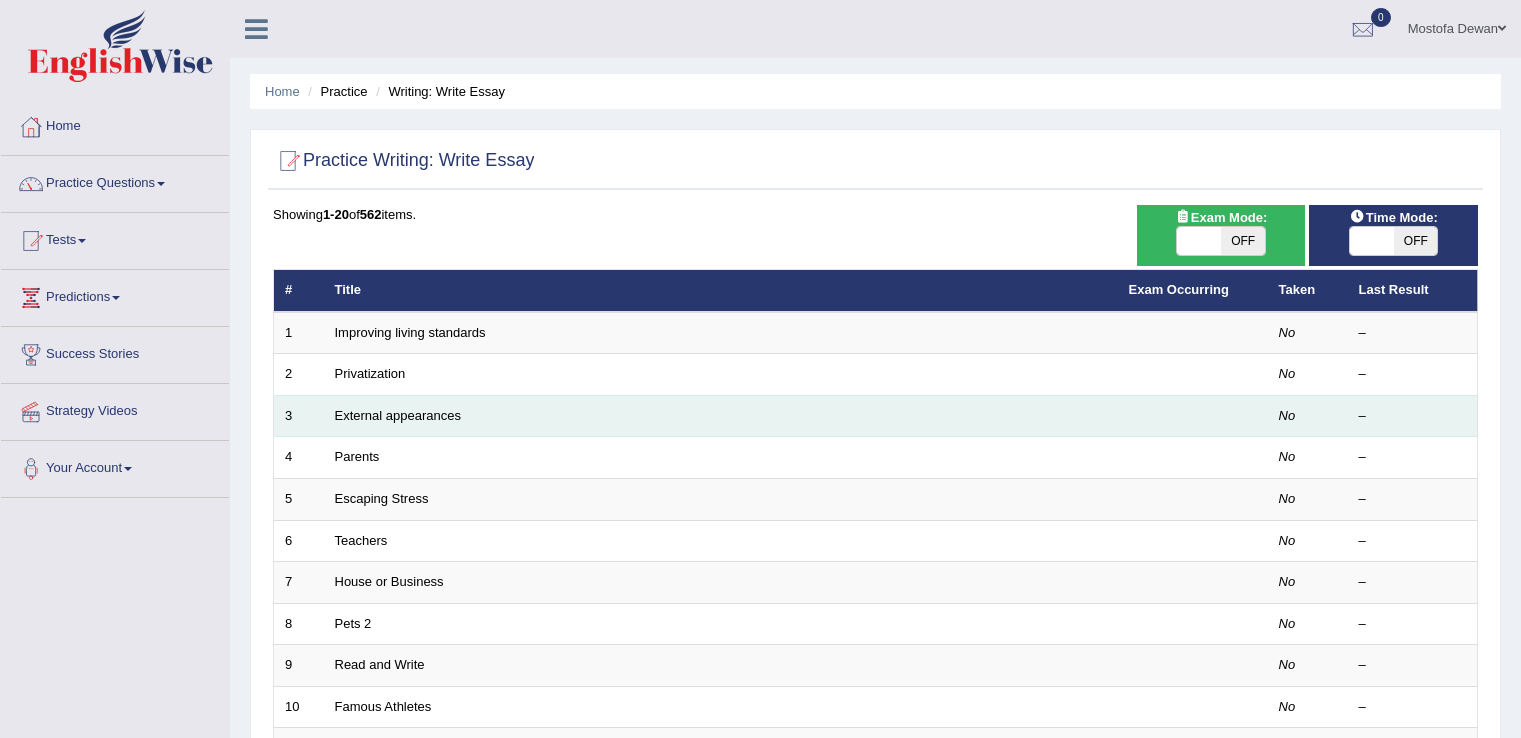 scroll, scrollTop: 0, scrollLeft: 0, axis: both 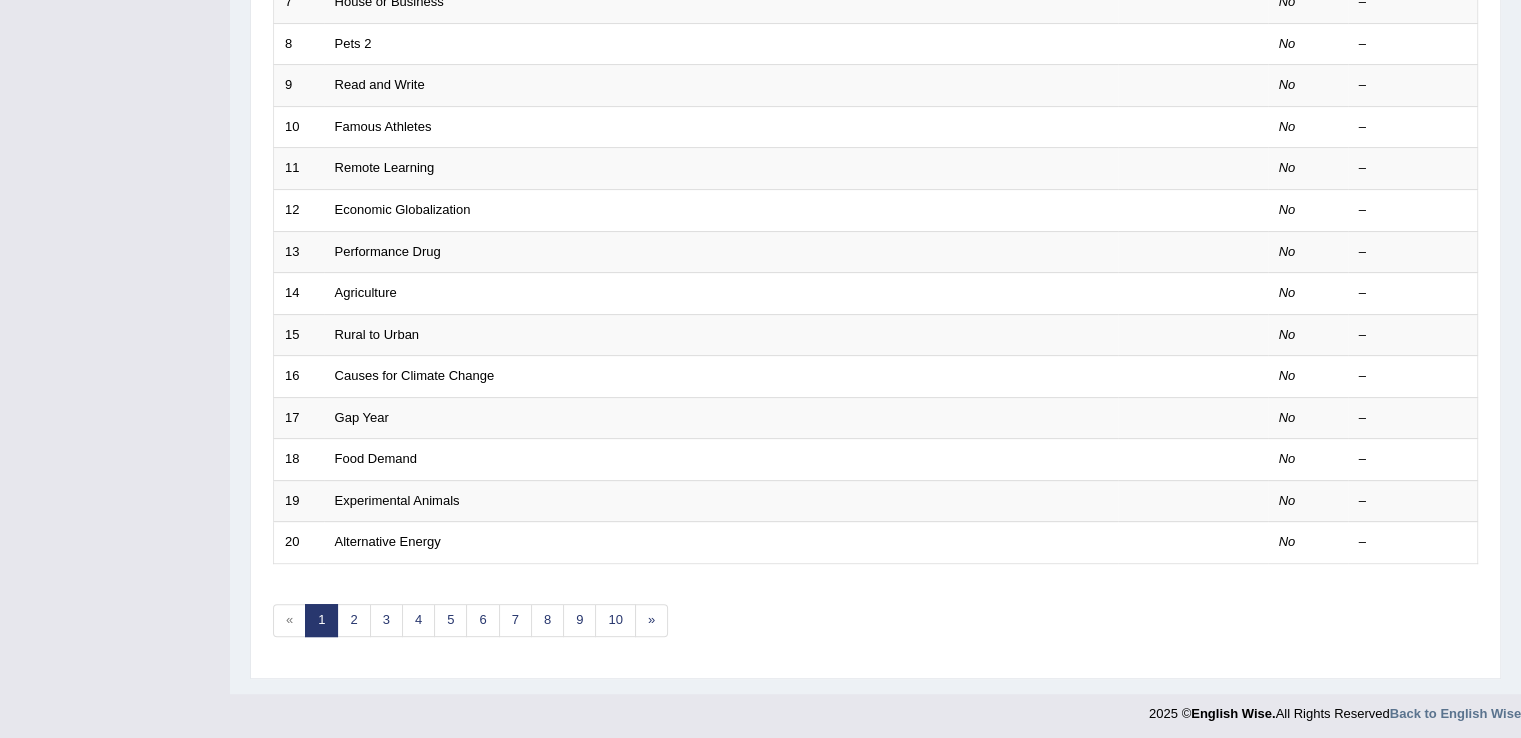click on "Gap Year" at bounding box center [721, 418] 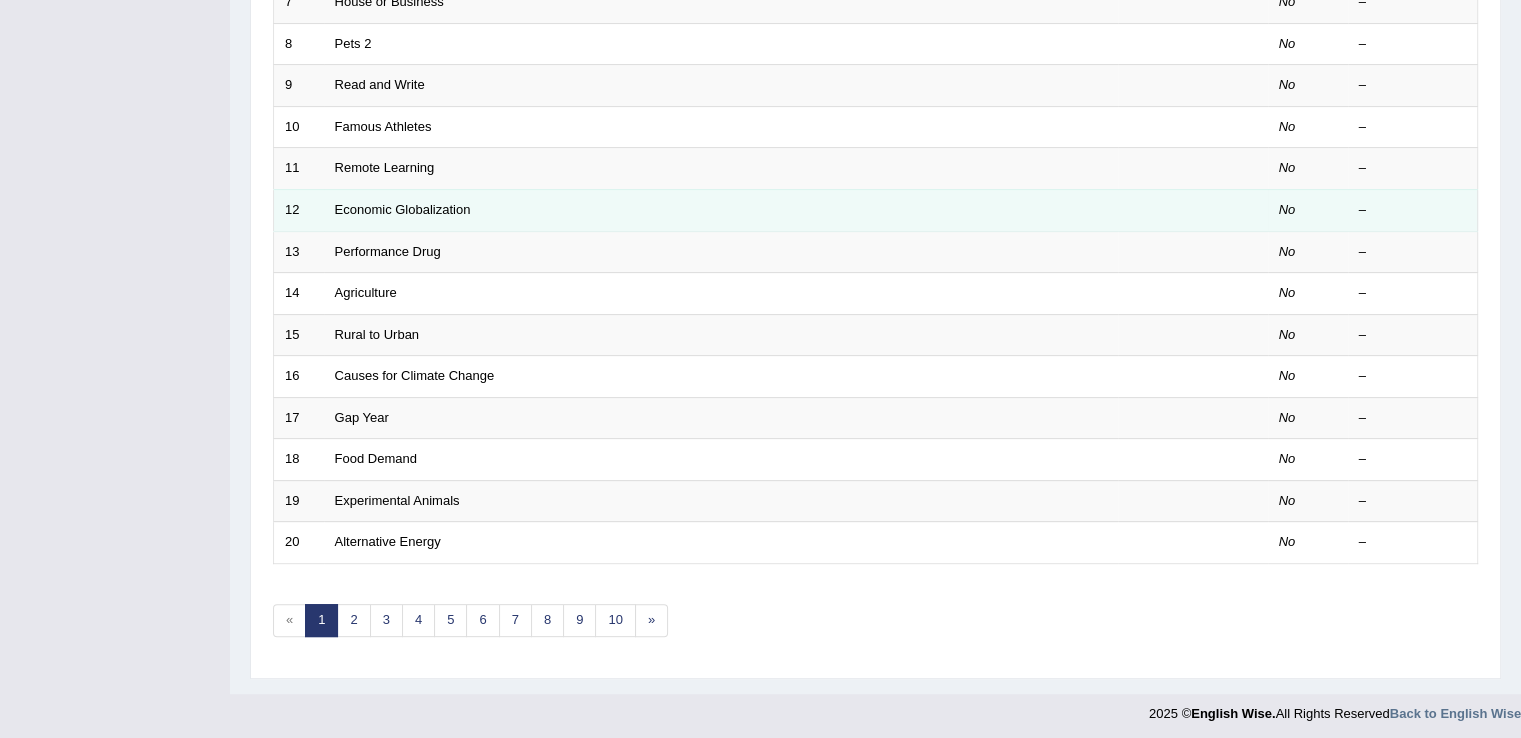 click on "Economic Globalization" at bounding box center (721, 210) 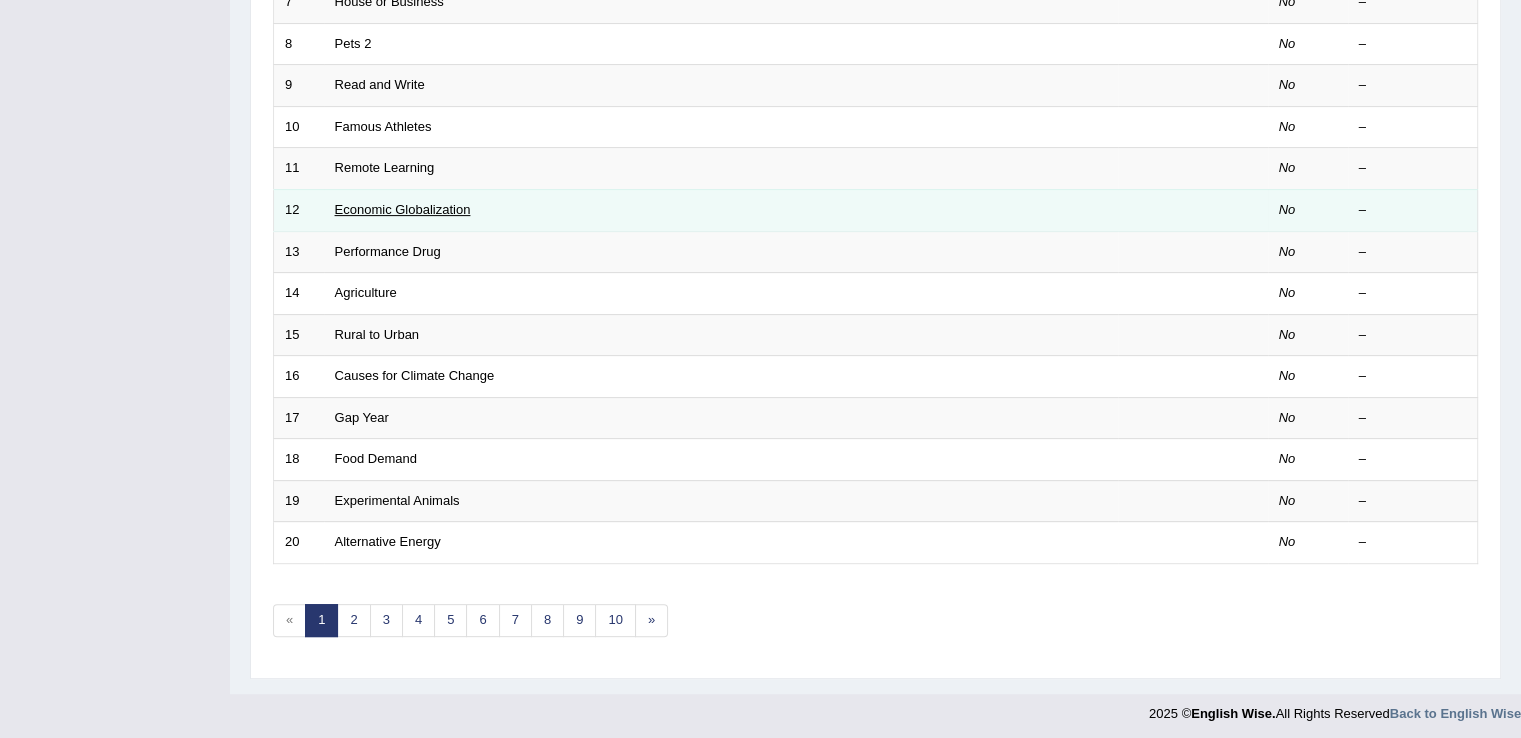 click on "Economic Globalization" at bounding box center [403, 209] 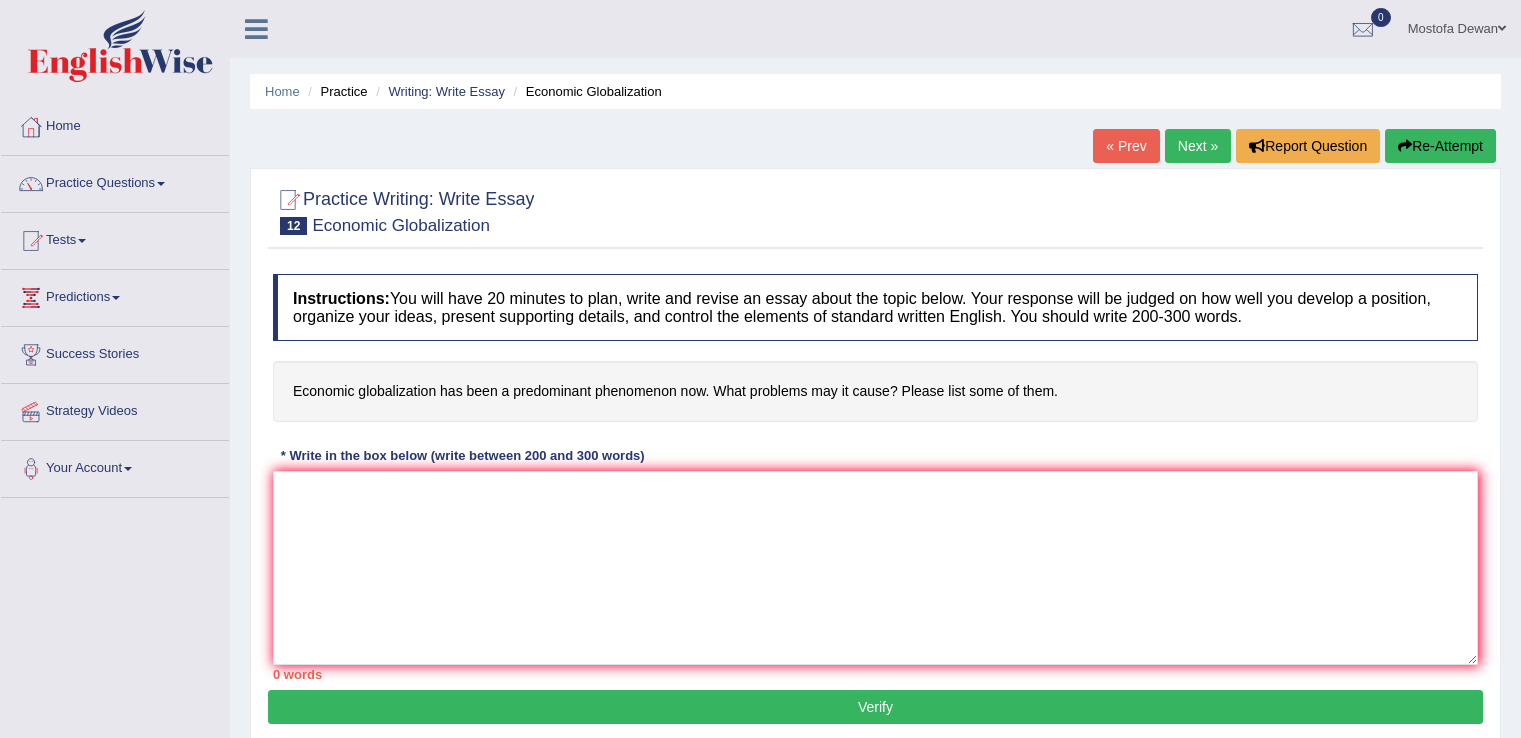 scroll, scrollTop: 0, scrollLeft: 0, axis: both 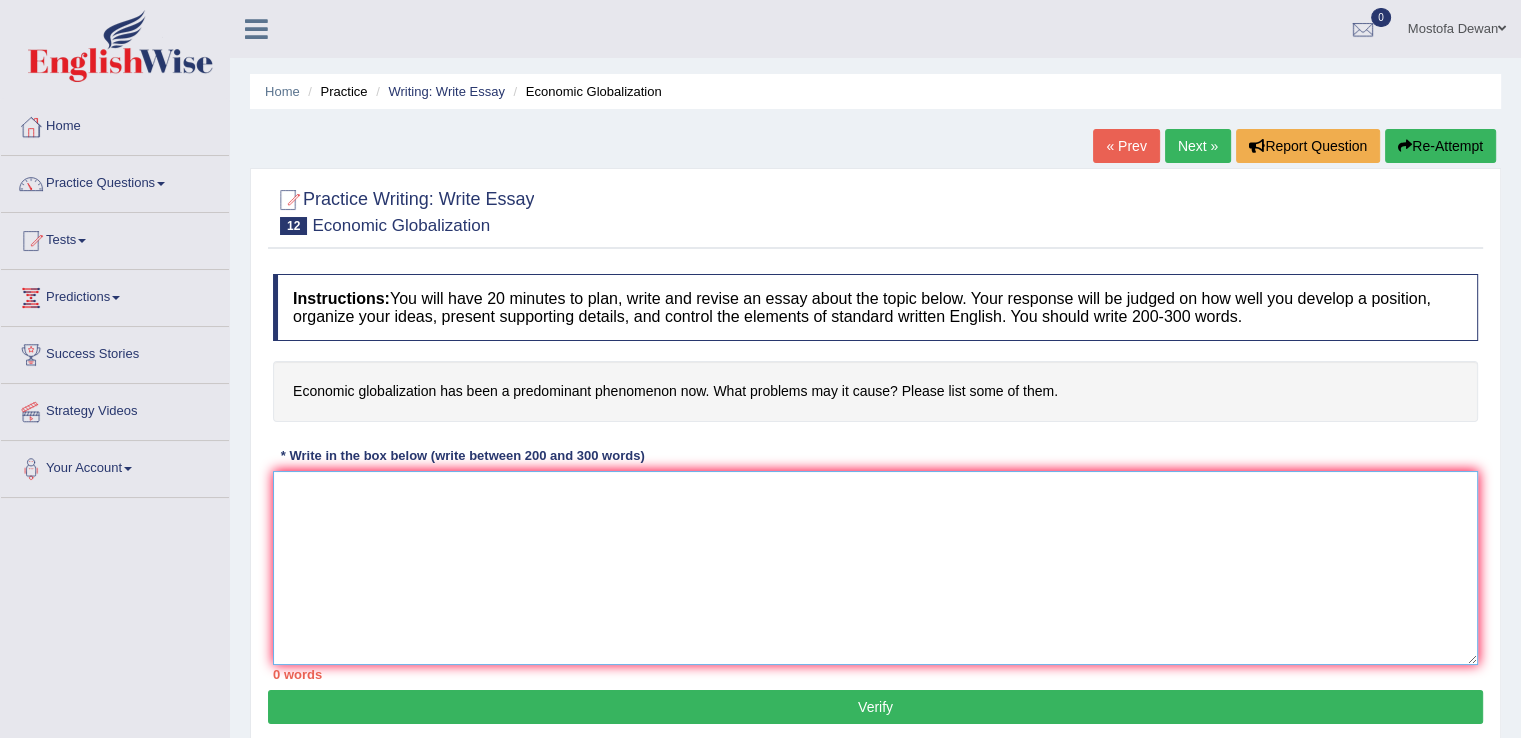 click at bounding box center [875, 568] 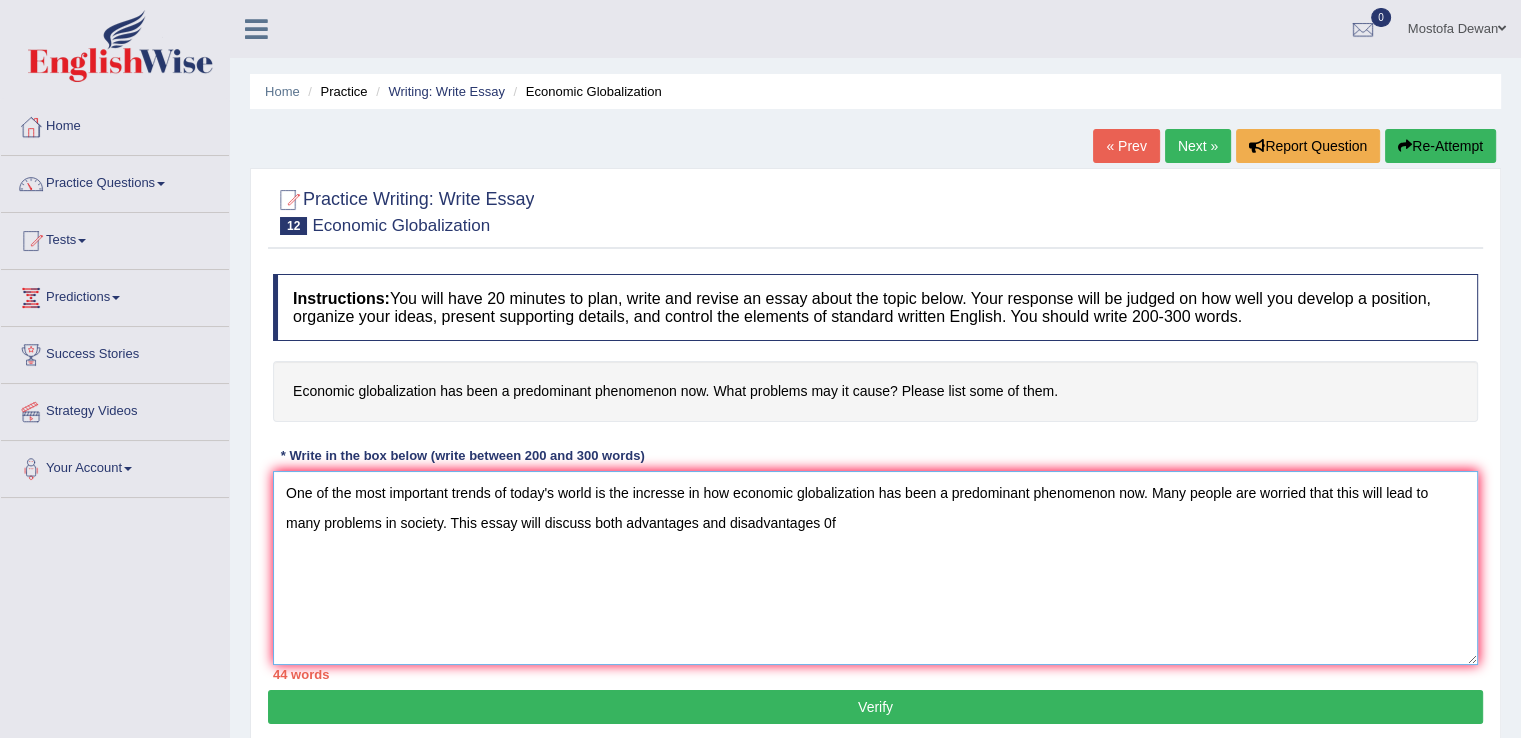 click on "One of the most important trends of today's world is the incresse in how economic globalization has been a predominant phenomenon now. Many people are worried that this will lead to many problems in society. This essay will discuss both advantages and disadvantages 0f" at bounding box center [875, 568] 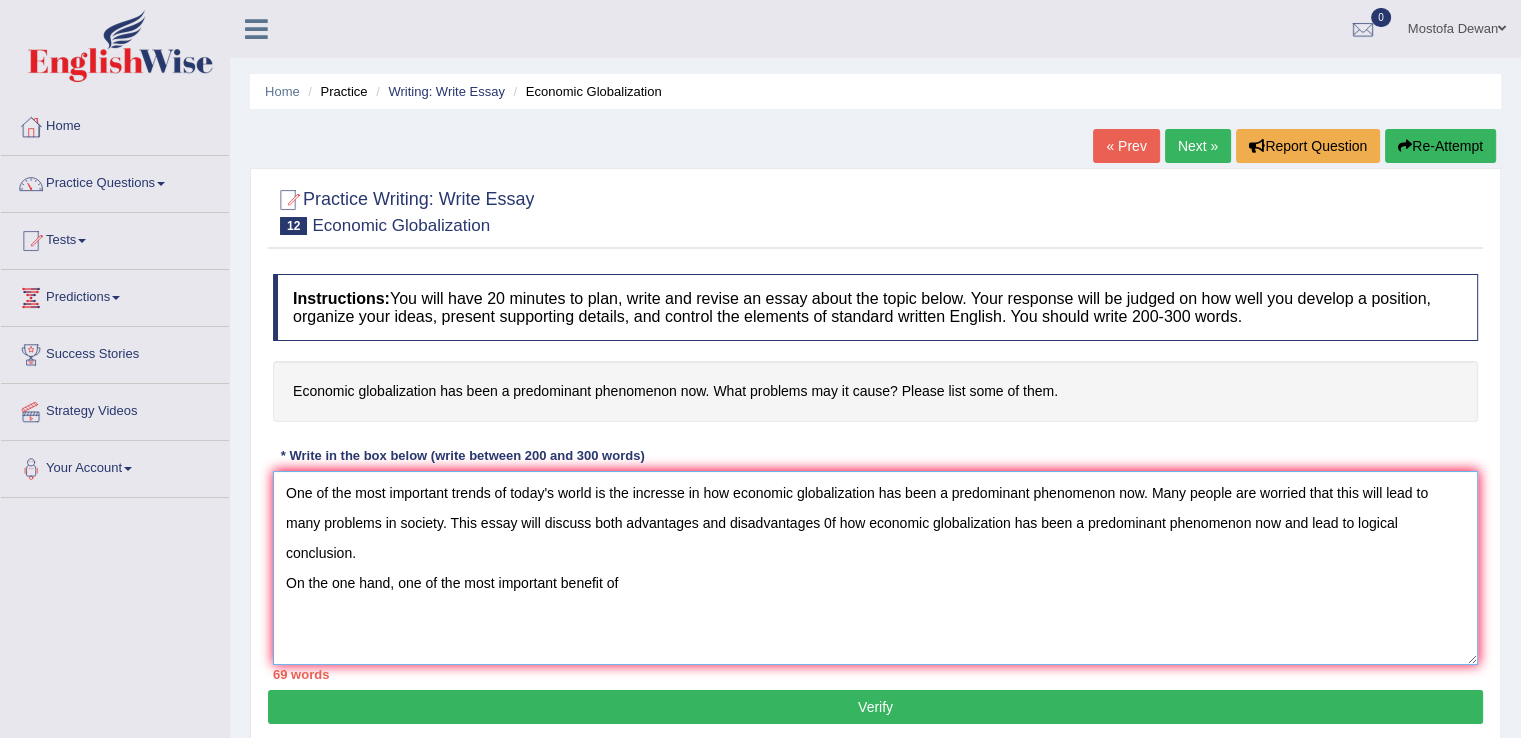 paste on "how economic globalization has been a predominant phenomenon now" 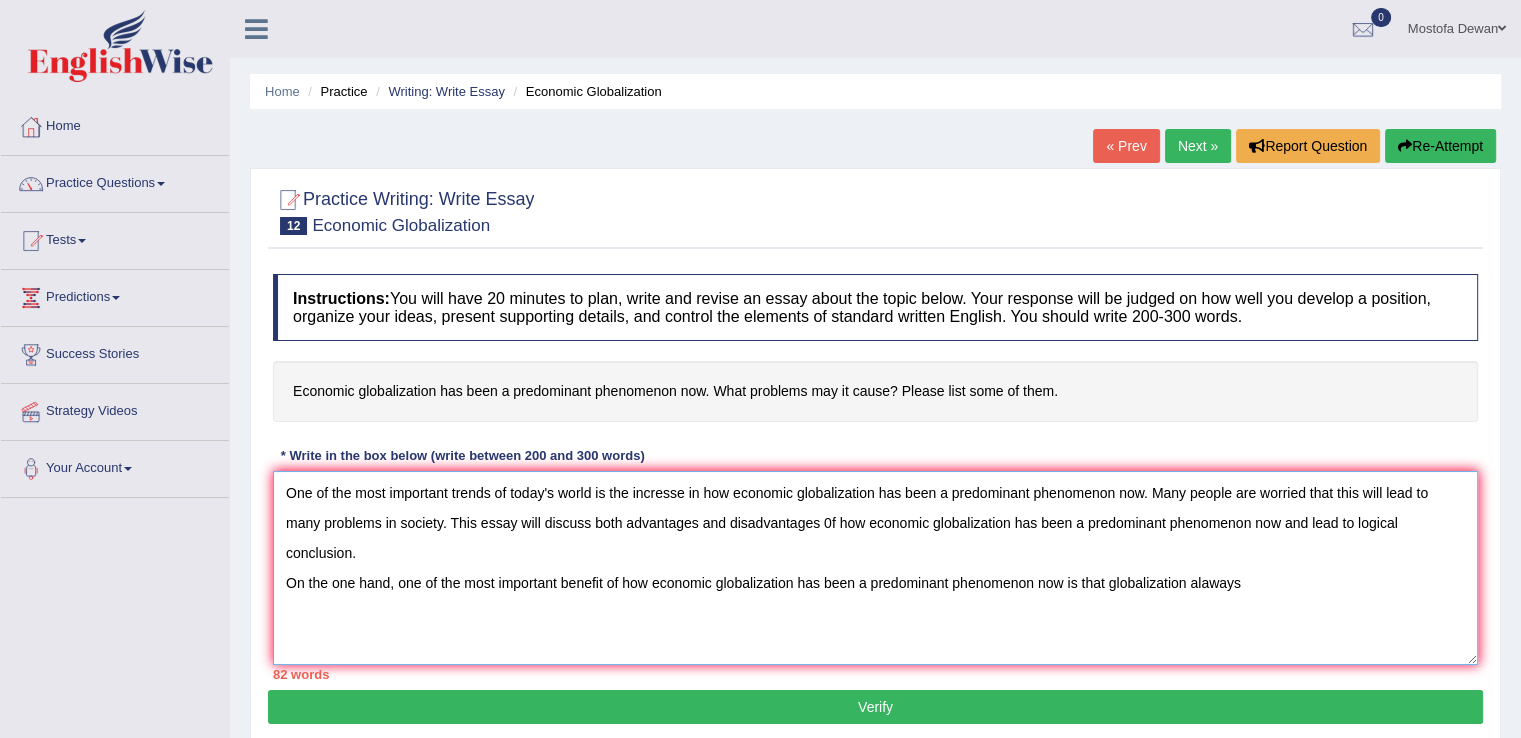 click on "One of the most important trends of today's world is the incresse in how economic globalization has been a predominant phenomenon now. Many people are worried that this will lead to many problems in society. This essay will discuss both advantages and disadvantages 0f how economic globalization has been a predominant phenomenon now and lead to logical conclusion.
On the one hand, one of the most important benefit of how economic globalization has been a predominant phenomenon now is that globalization alaways" at bounding box center (875, 568) 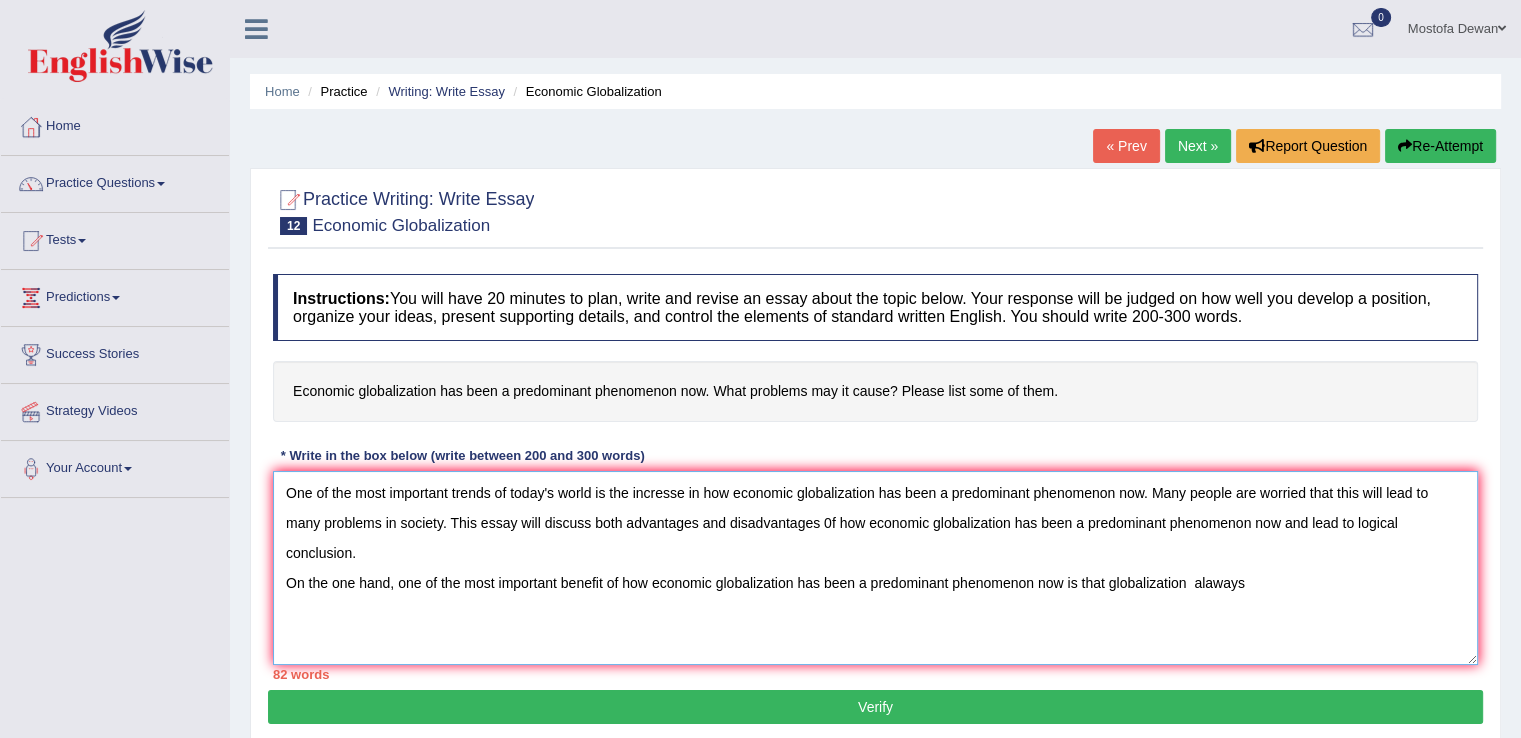 click on "One of the most important trends of today's world is the incresse in how economic globalization has been a predominant phenomenon now. Many people are worried that this will lead to many problems in society. This essay will discuss both advantages and disadvantages 0f how economic globalization has been a predominant phenomenon now and lead to logical conclusion.
On the one hand, one of the most important benefit of how economic globalization has been a predominant phenomenon now is that globalization  alaways" at bounding box center [875, 568] 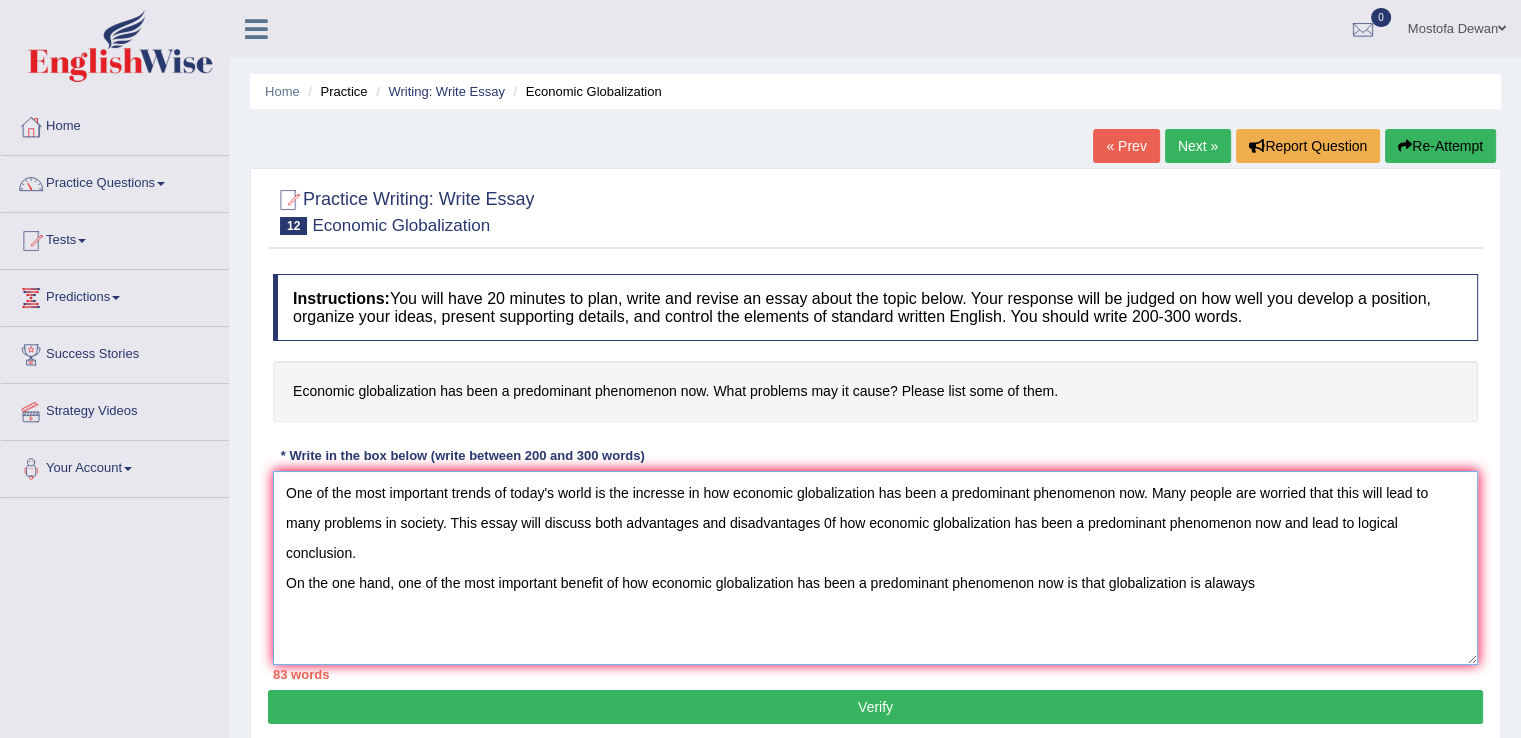 click on "One of the most important trends of today's world is the incresse in how economic globalization has been a predominant phenomenon now. Many people are worried that this will lead to many problems in society. This essay will discuss both advantages and disadvantages 0f how economic globalization has been a predominant phenomenon now and lead to logical conclusion.
On the one hand, one of the most important benefit of how economic globalization has been a predominant phenomenon now is that globalization is alaways" at bounding box center [875, 568] 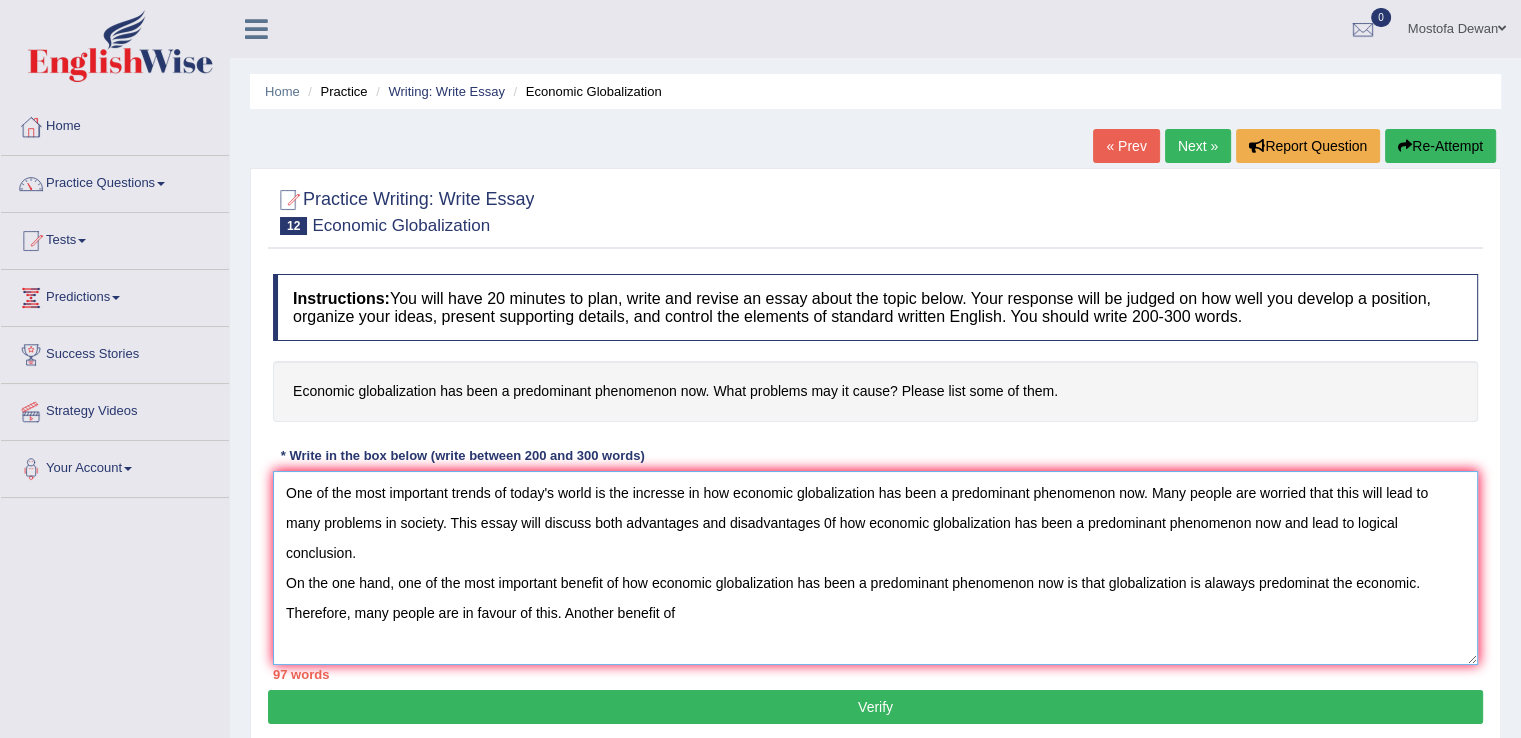 paste on "how economic globalization has been a predominant phenomenon now" 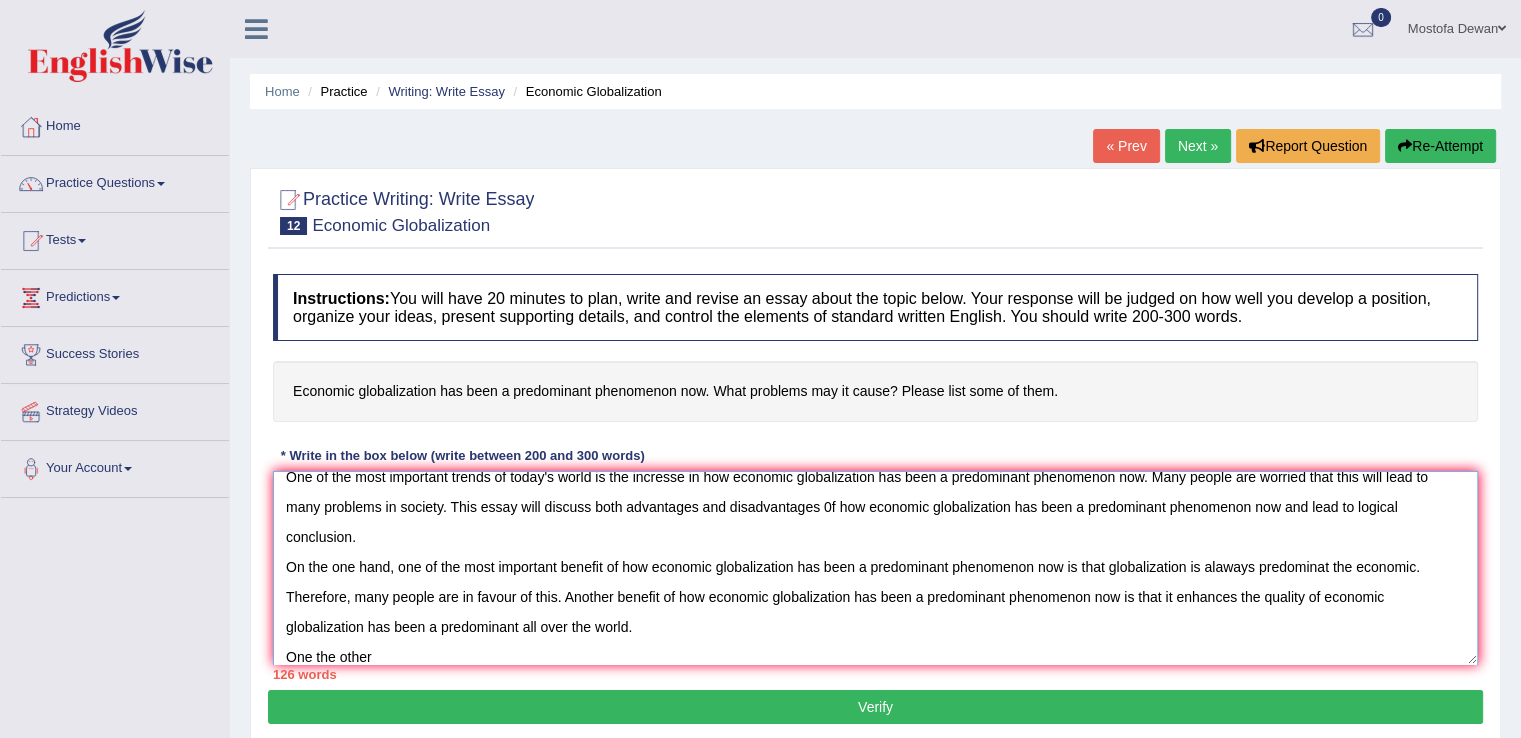 scroll, scrollTop: 29, scrollLeft: 0, axis: vertical 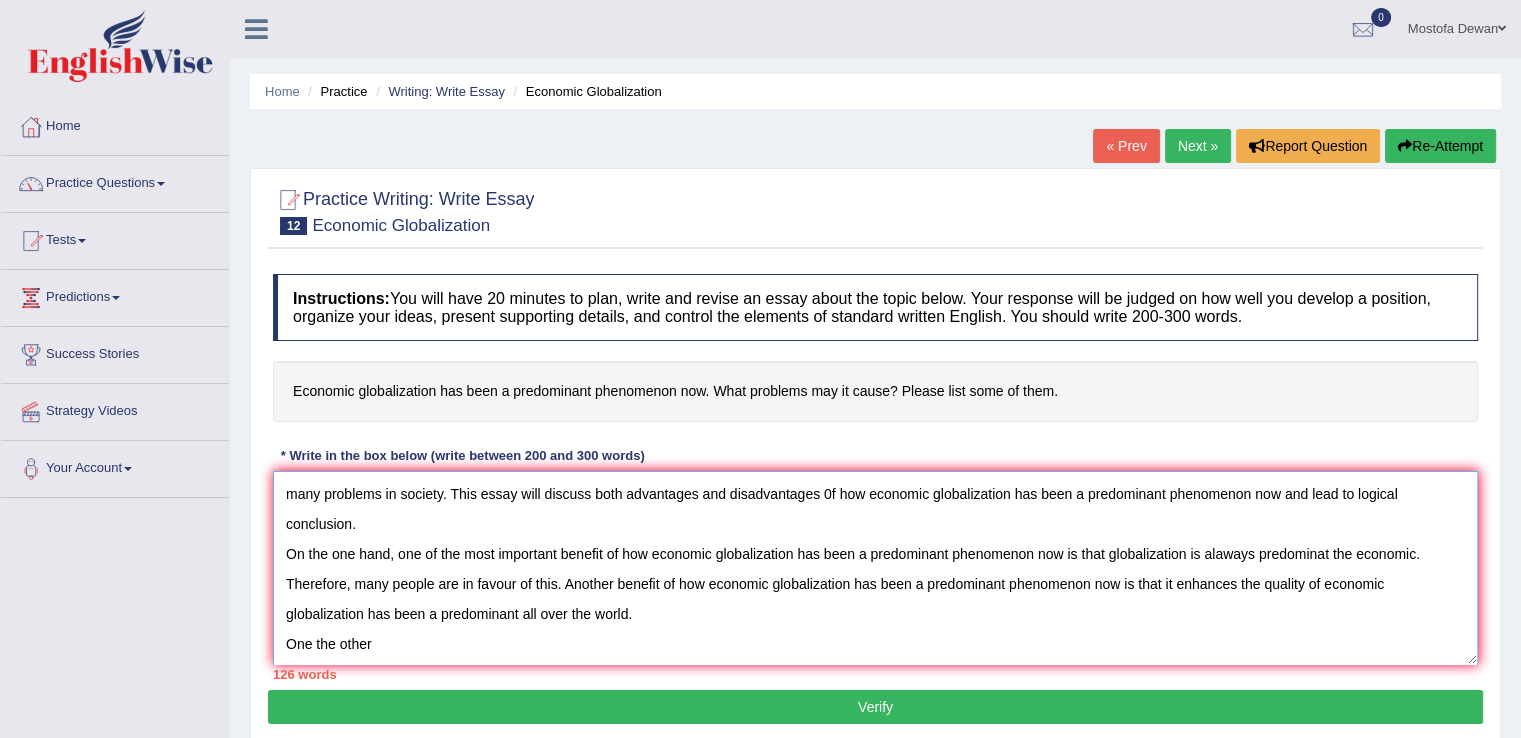 click on "One of the most important trends of today's world is the incresse in how economic globalization has been a predominant phenomenon now. Many people are worried that this will lead to many problems in society. This essay will discuss both advantages and disadvantages 0f how economic globalization has been a predominant phenomenon now and lead to logical conclusion.
On the one hand, one of the most important benefit of how economic globalization has been a predominant phenomenon now is that globalization is alaways predominat the economic. Therefore, many people are in favour of this. Another benefit of how economic globalization has been a predominant phenomenon now is that it enhances the quality of economic globalization has been a predominant all over the world.
One the other" at bounding box center [875, 568] 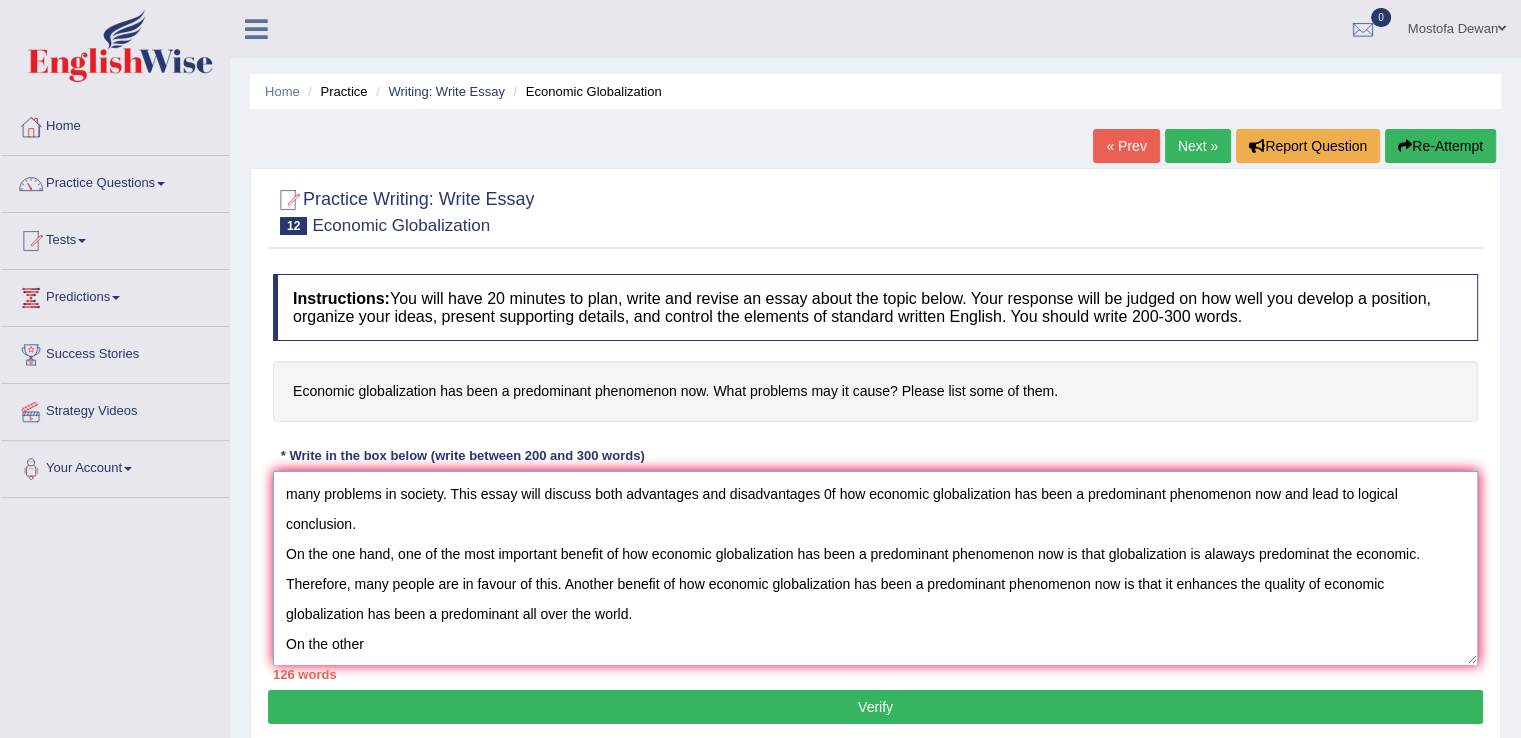 click on "One of the most important trends of today's world is the incresse in how economic globalization has been a predominant phenomenon now. Many people are worried that this will lead to many problems in society. This essay will discuss both advantages and disadvantages 0f how economic globalization has been a predominant phenomenon now and lead to logical conclusion.
On the one hand, one of the most important benefit of how economic globalization has been a predominant phenomenon now is that globalization is alaways predominat the economic. Therefore, many people are in favour of this. Another benefit of how economic globalization has been a predominant phenomenon now is that it enhances the quality of economic globalization has been a predominant all over the world.
On the other" at bounding box center (875, 568) 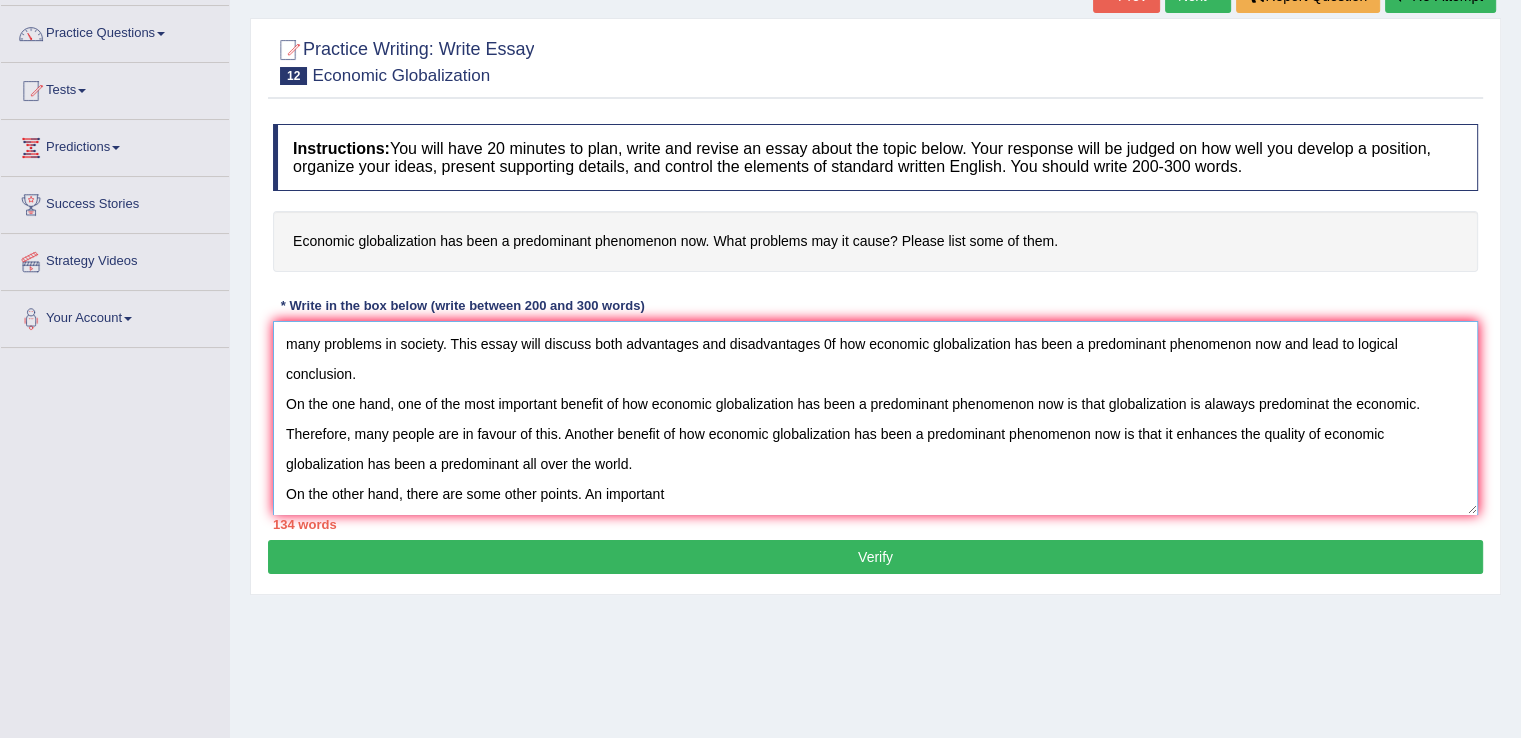 scroll, scrollTop: 140, scrollLeft: 0, axis: vertical 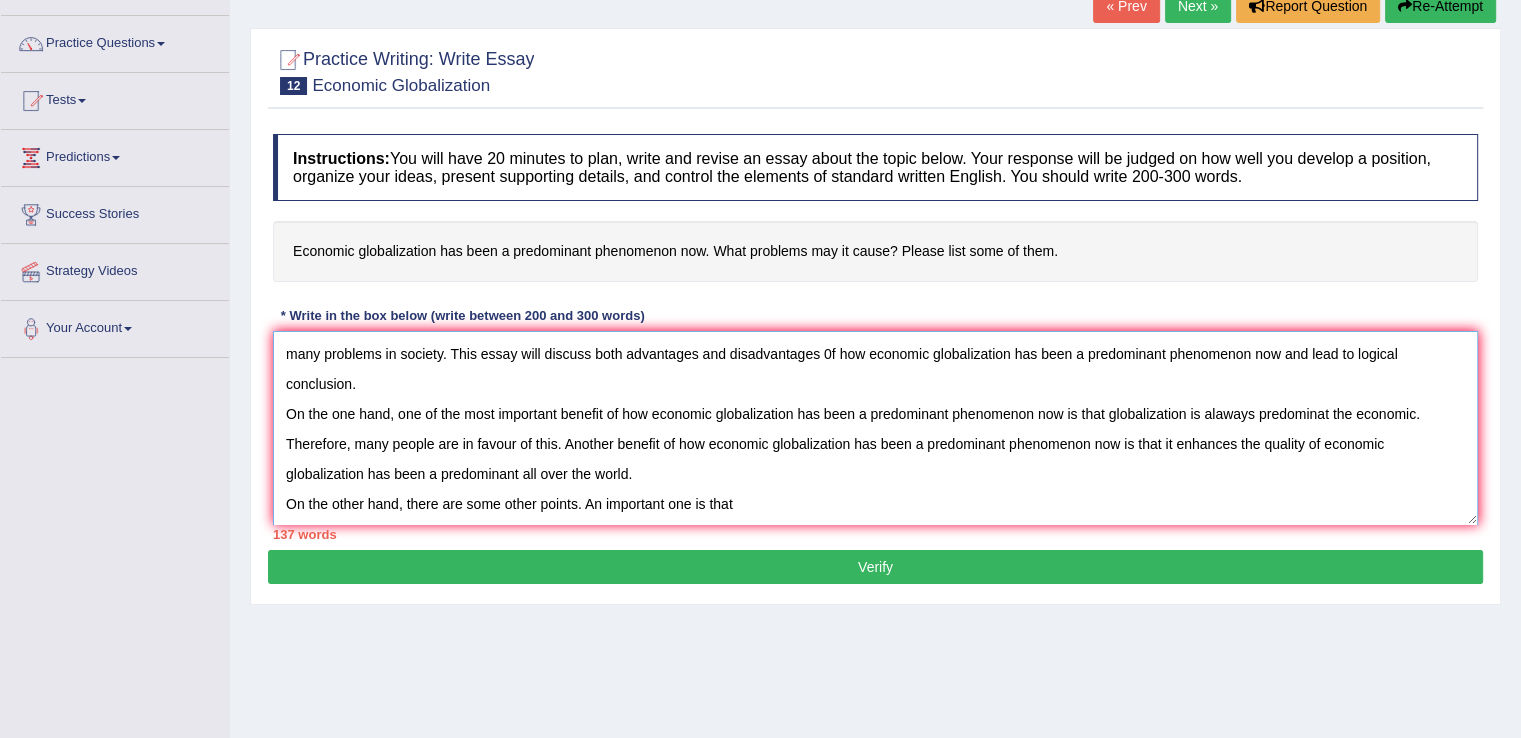 paste on "how economic globalization has been a predominant phenomenon now" 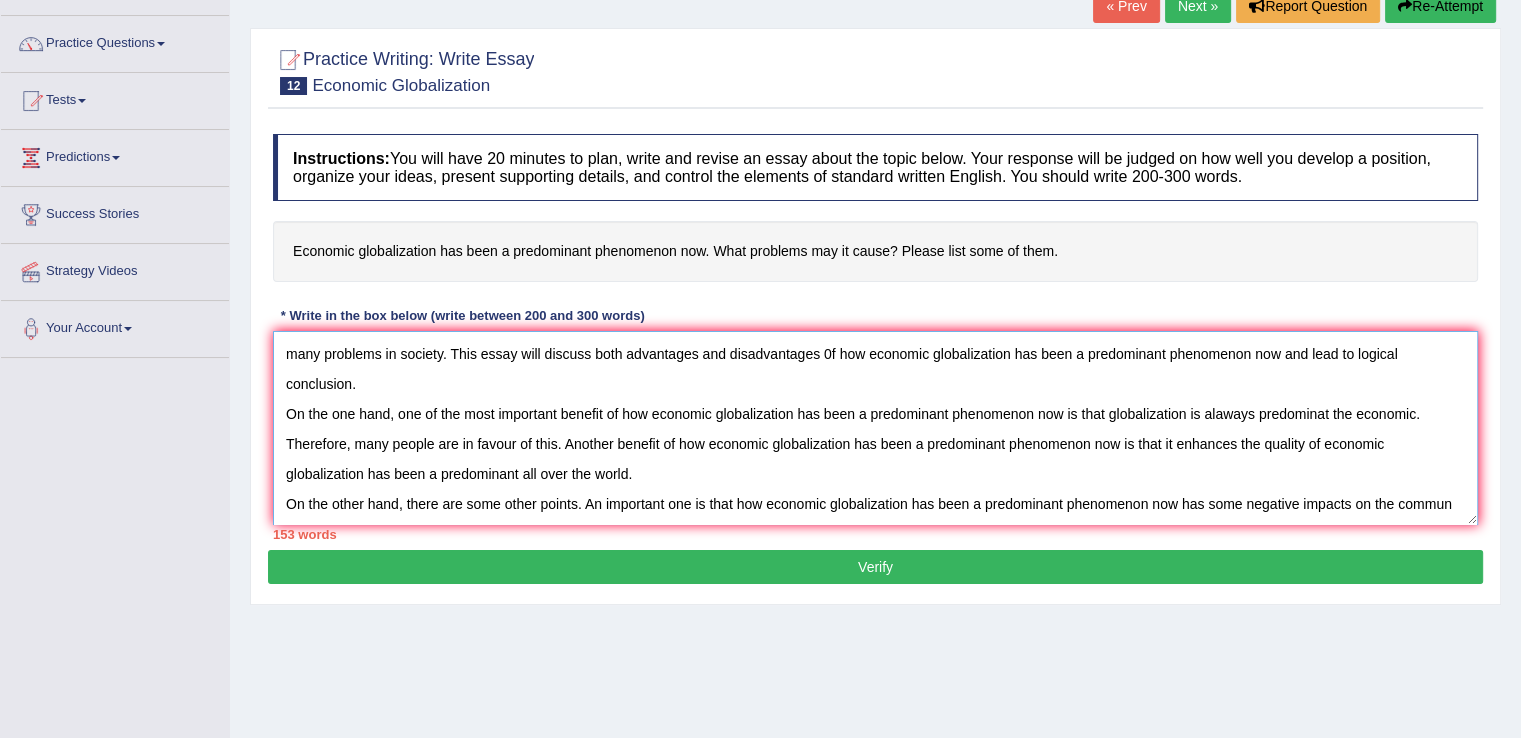 scroll, scrollTop: 46, scrollLeft: 0, axis: vertical 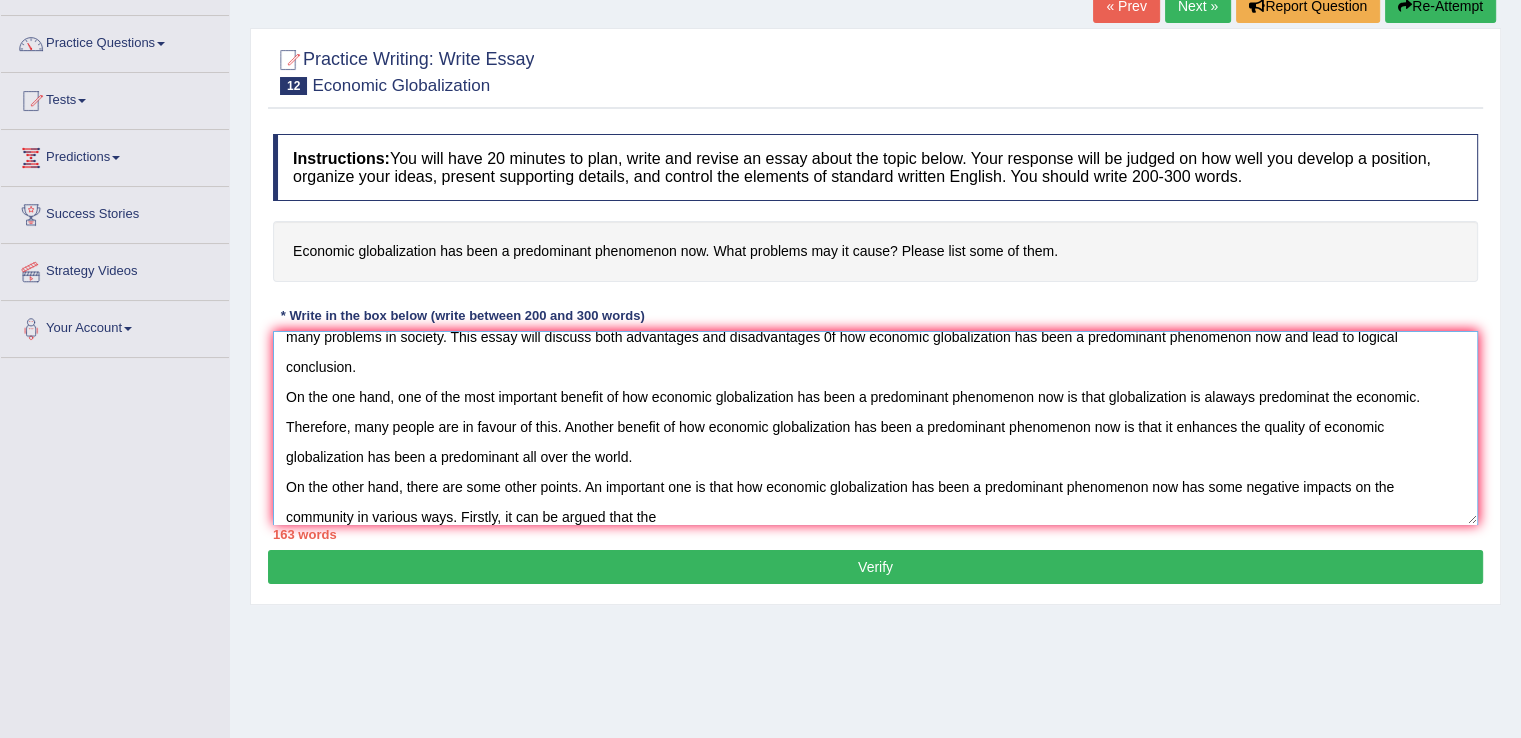 paste on "how economic globalization has been a predominant phenomenon now" 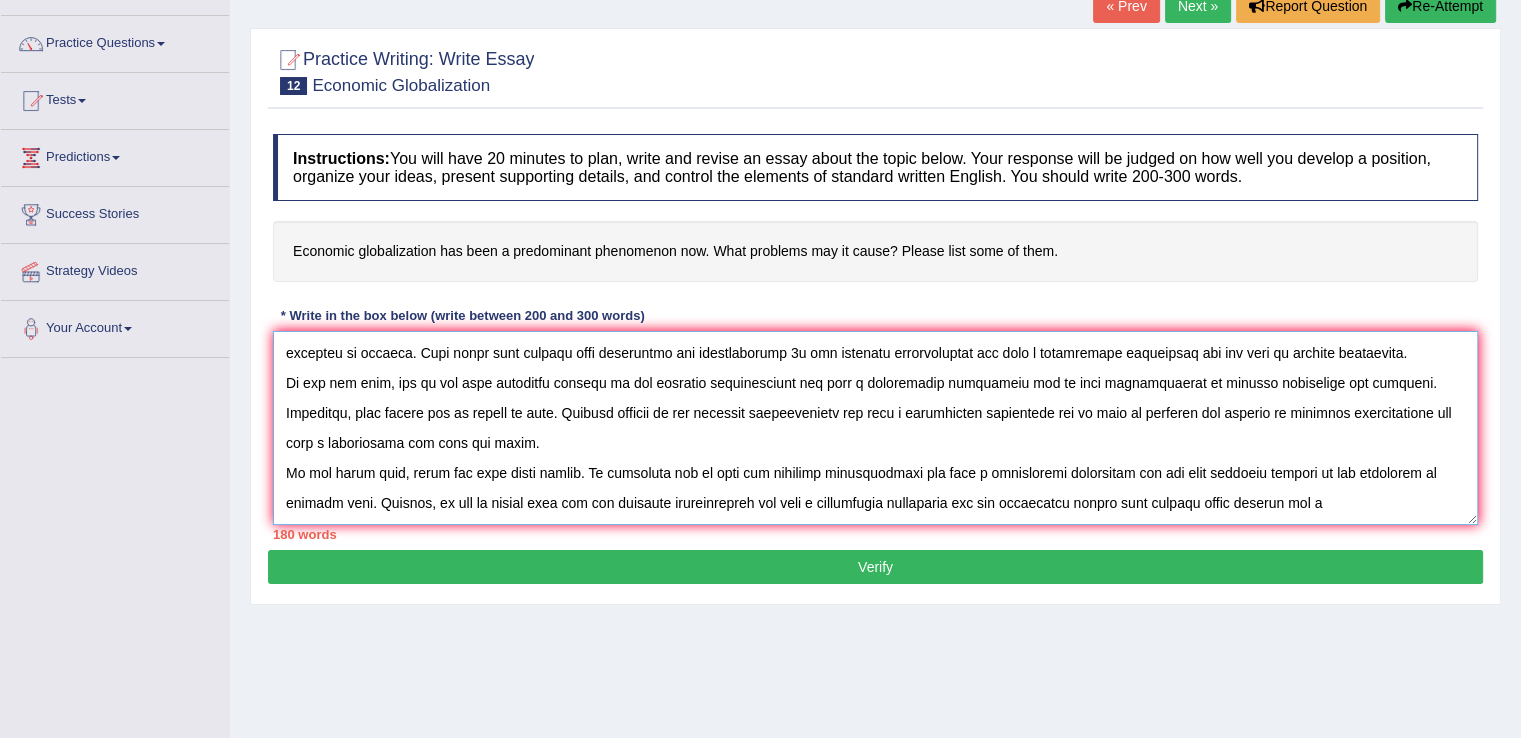 scroll, scrollTop: 76, scrollLeft: 0, axis: vertical 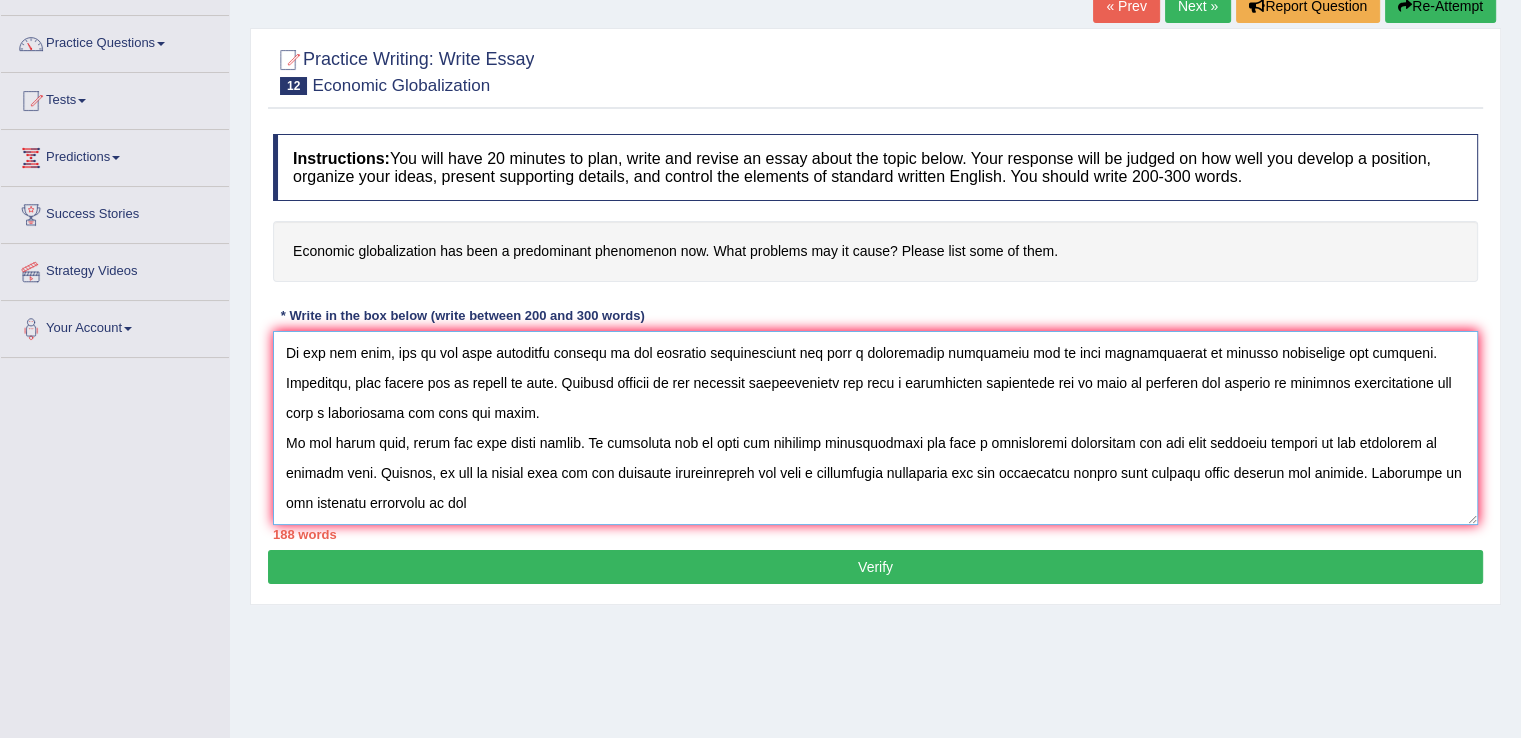 click at bounding box center (875, 428) 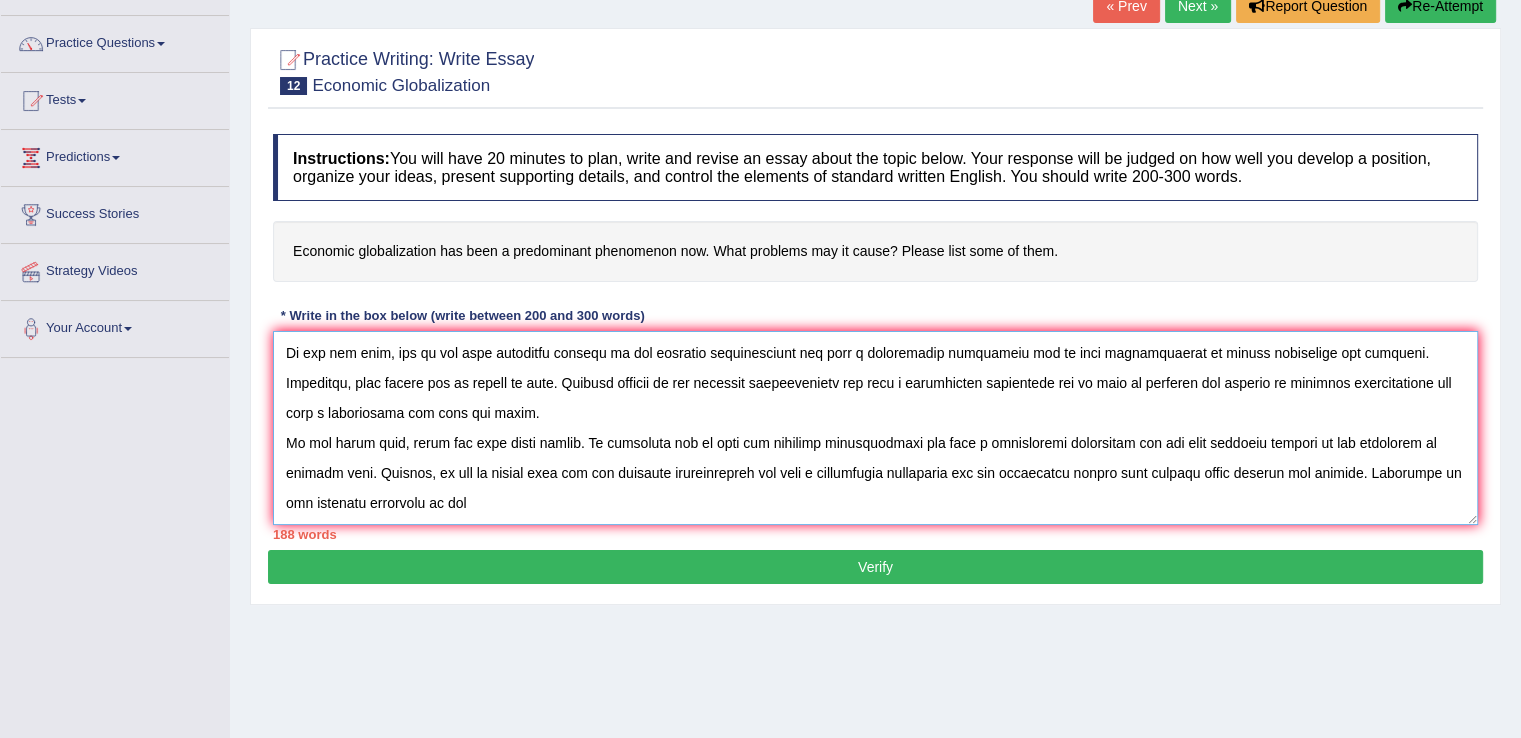 click at bounding box center (875, 428) 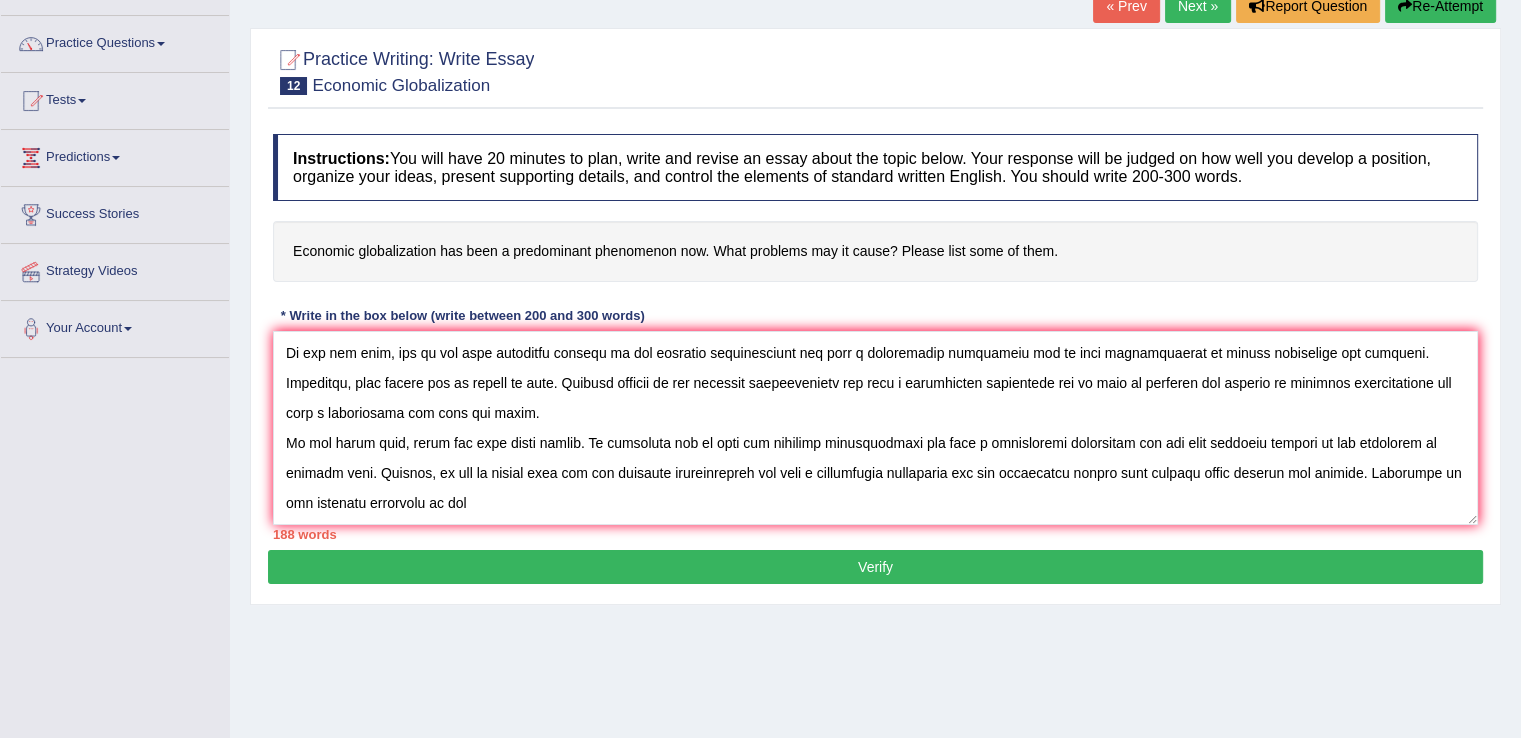 click on "Home
Practice
Writing: Write Essay
Economic Globalization
« Prev Next »  Report Question  Re-Attempt
Practice Writing: Write Essay
12
Economic Globalization
Instructions:  You will have 20 minutes to plan, write and revise an essay about the topic below. Your response will be judged on how well you develop a position, organize your ideas, present supporting details, and control the elements of standard written English. You should write 200-300 words.
Economic globalization has been a predominant phenomenon now. What problems may it cause? Please list some of them. * Write in the box below (write between 200 and 300 words) 188 words Written Keywords: A.I. Engine Result: Processing... 90-Points (9-Bands) Sample Answer: . Verify" at bounding box center (875, 360) 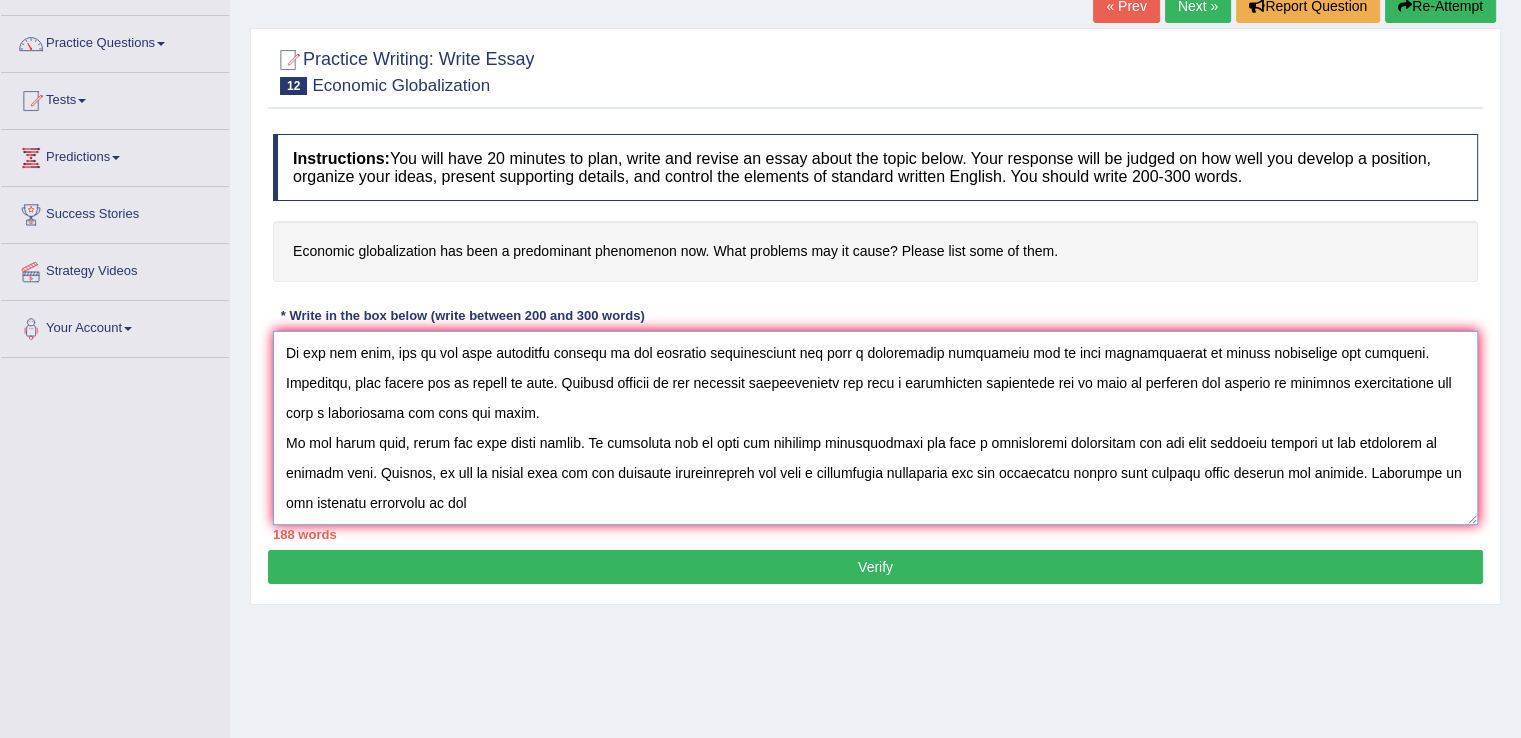 click at bounding box center [875, 428] 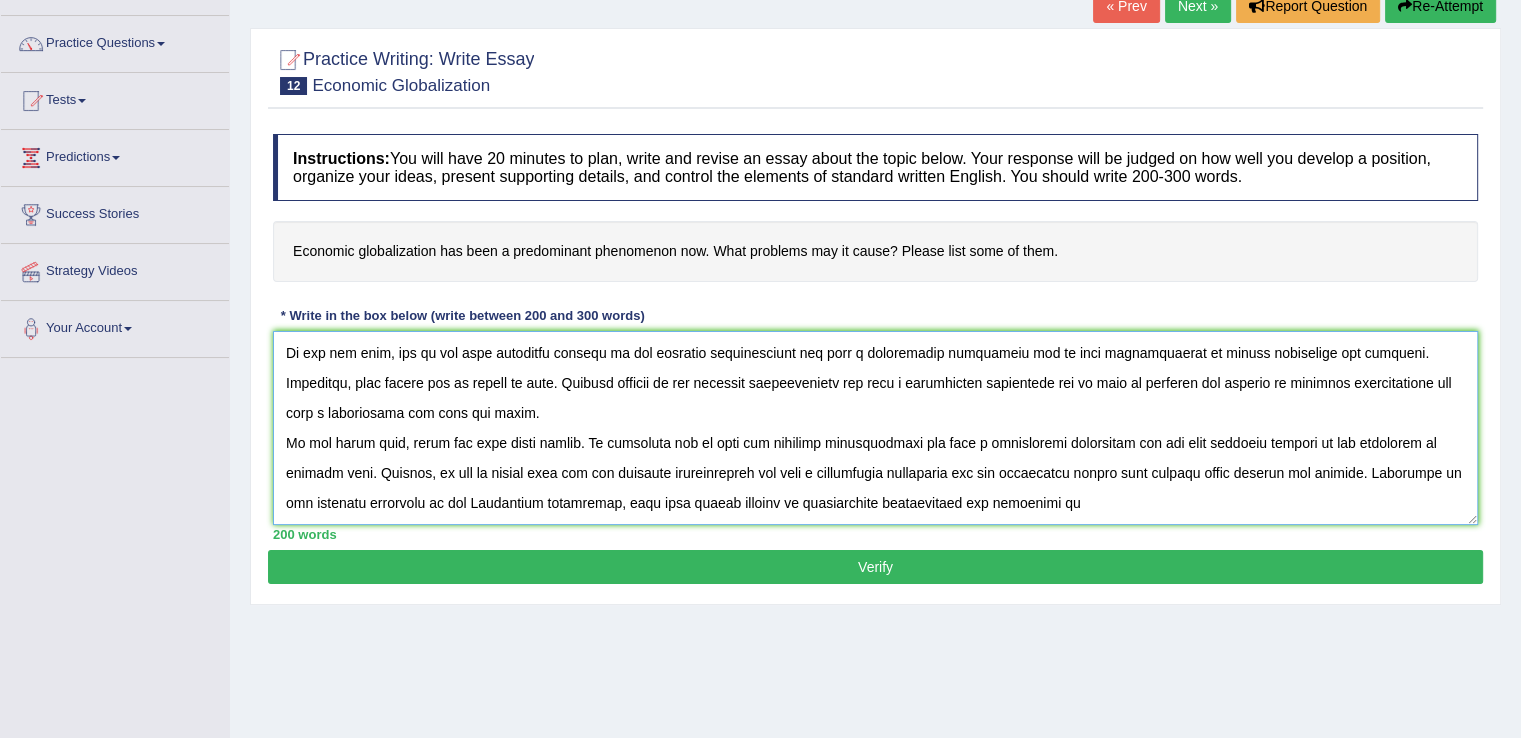 paste on "how economic globalization has been a predominant phenomenon now" 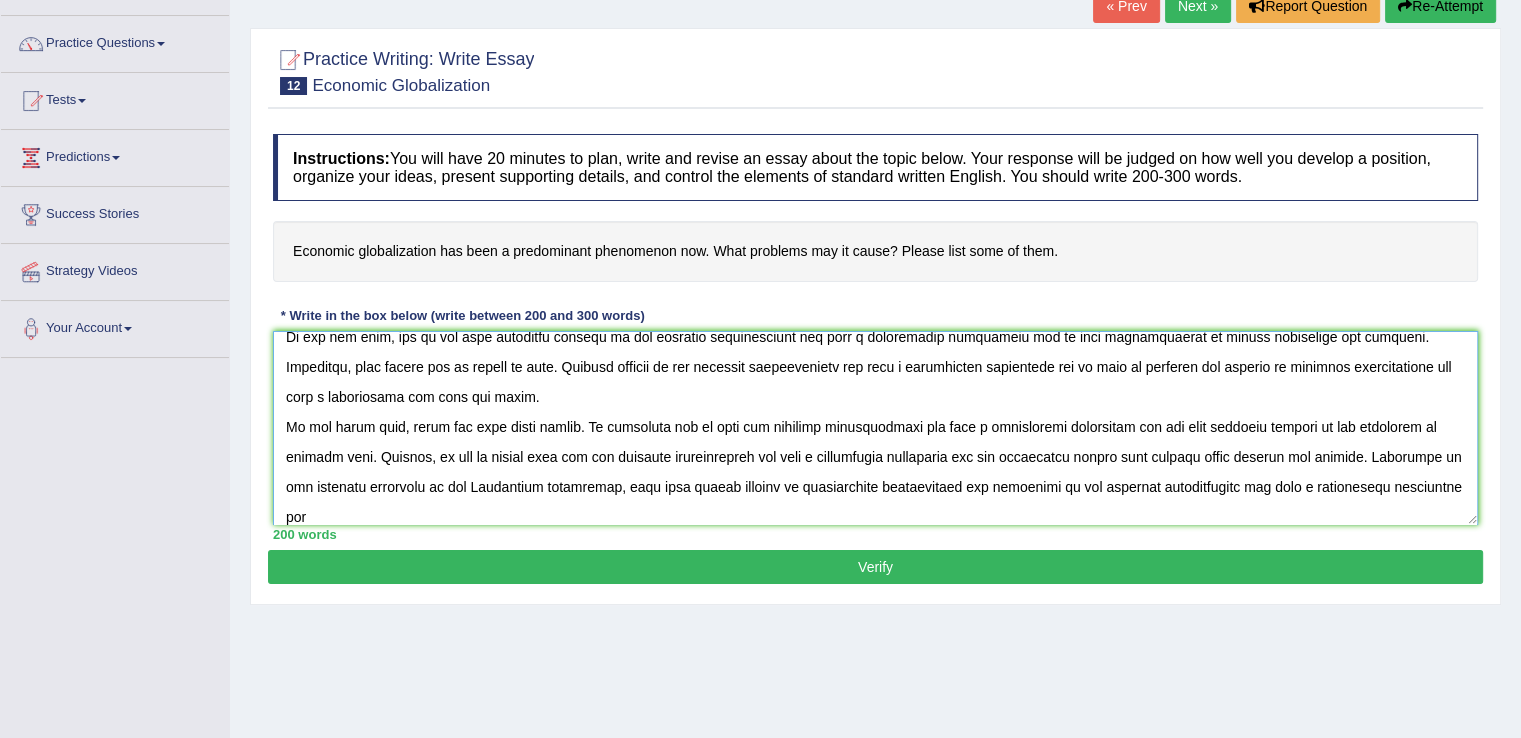 scroll, scrollTop: 106, scrollLeft: 0, axis: vertical 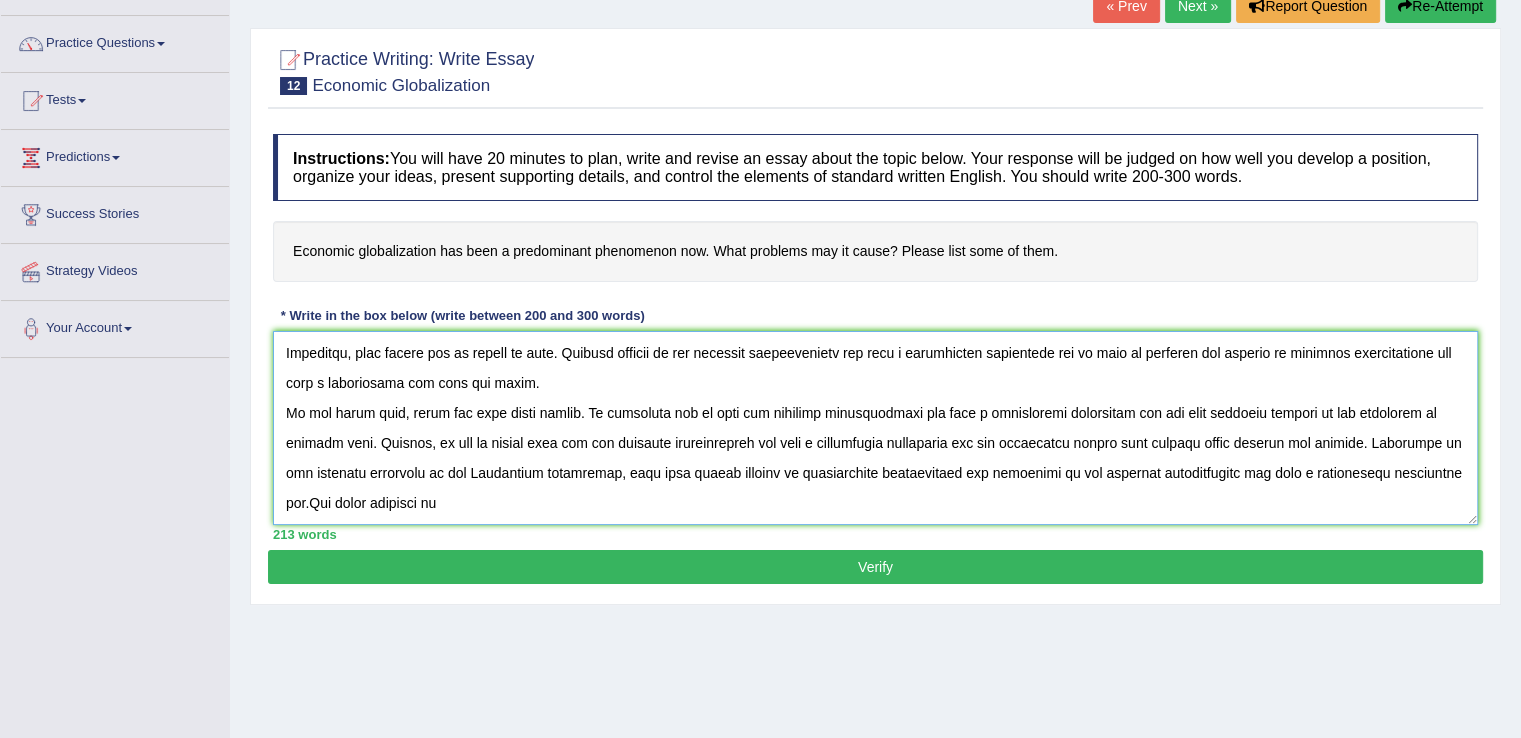 paste on "how economic globalization has been a predominant phenomenon now" 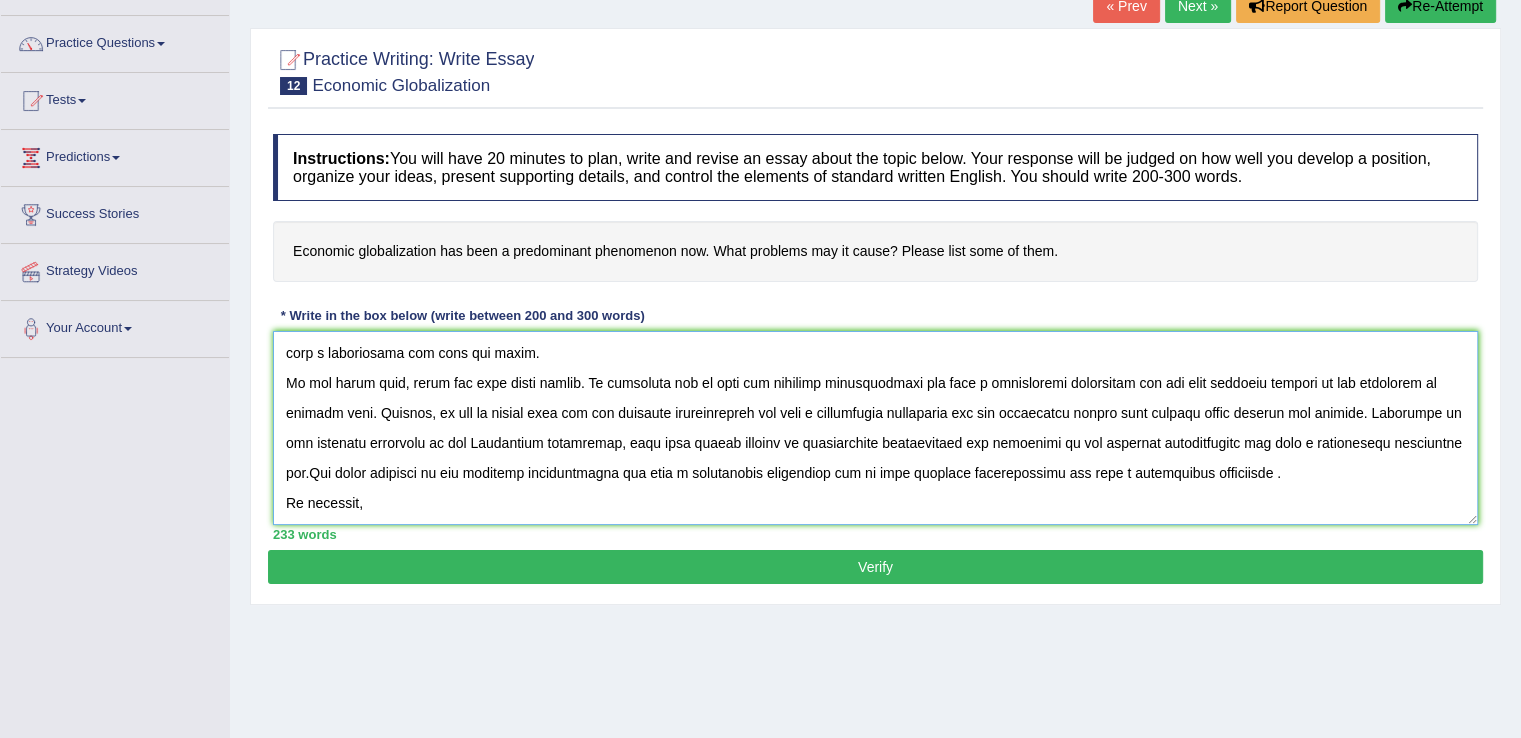 scroll, scrollTop: 180, scrollLeft: 0, axis: vertical 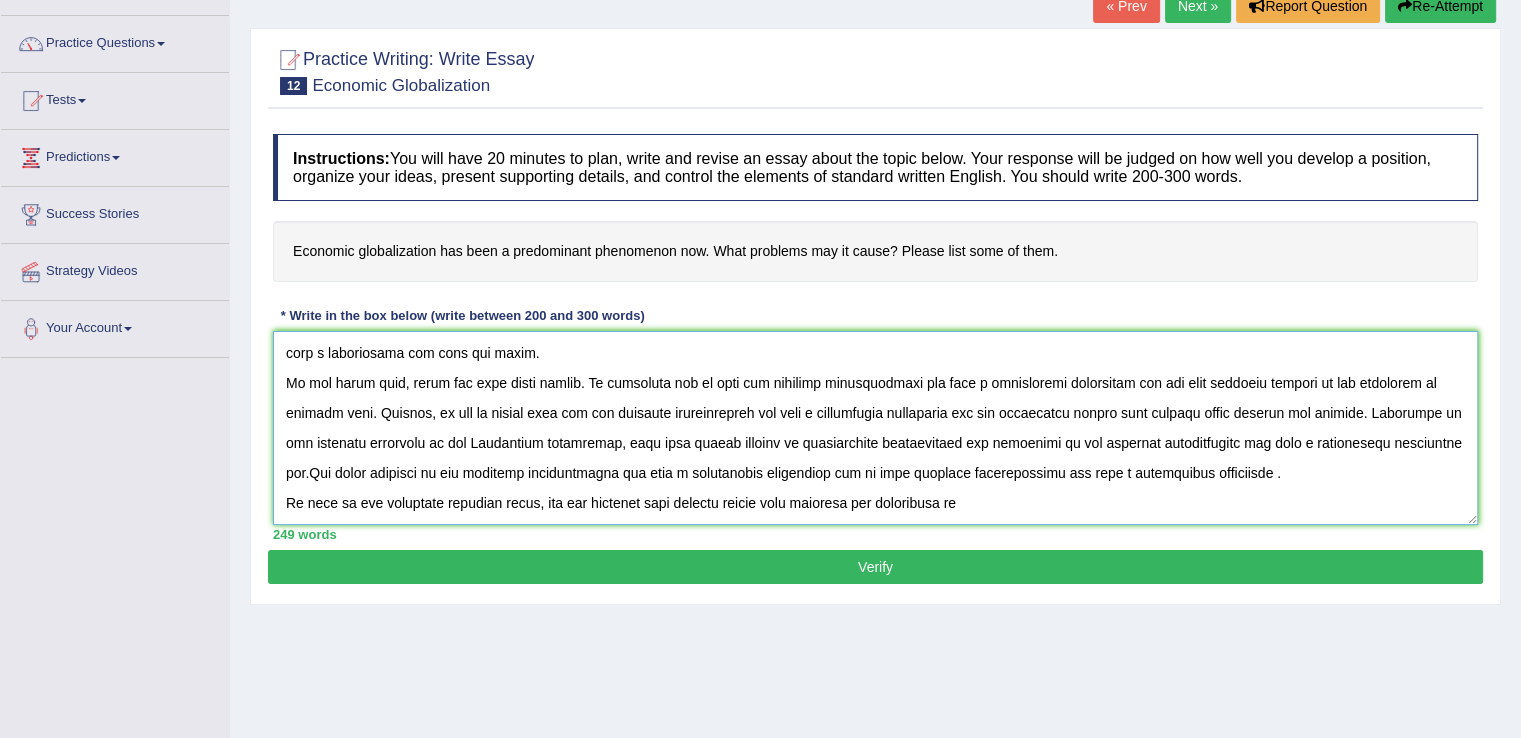 paste on "how economic globalization has been a predominant phenomenon now" 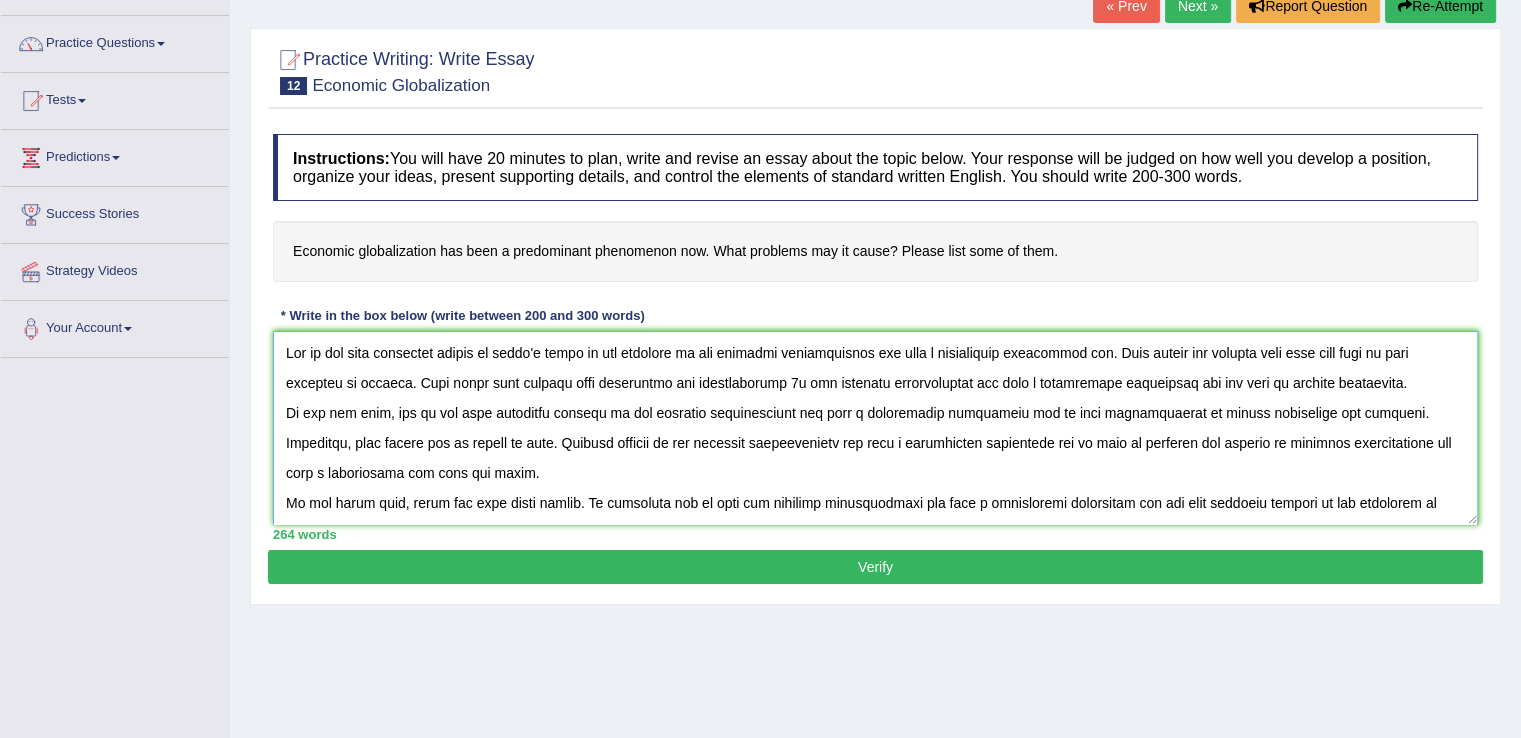 scroll, scrollTop: 209, scrollLeft: 0, axis: vertical 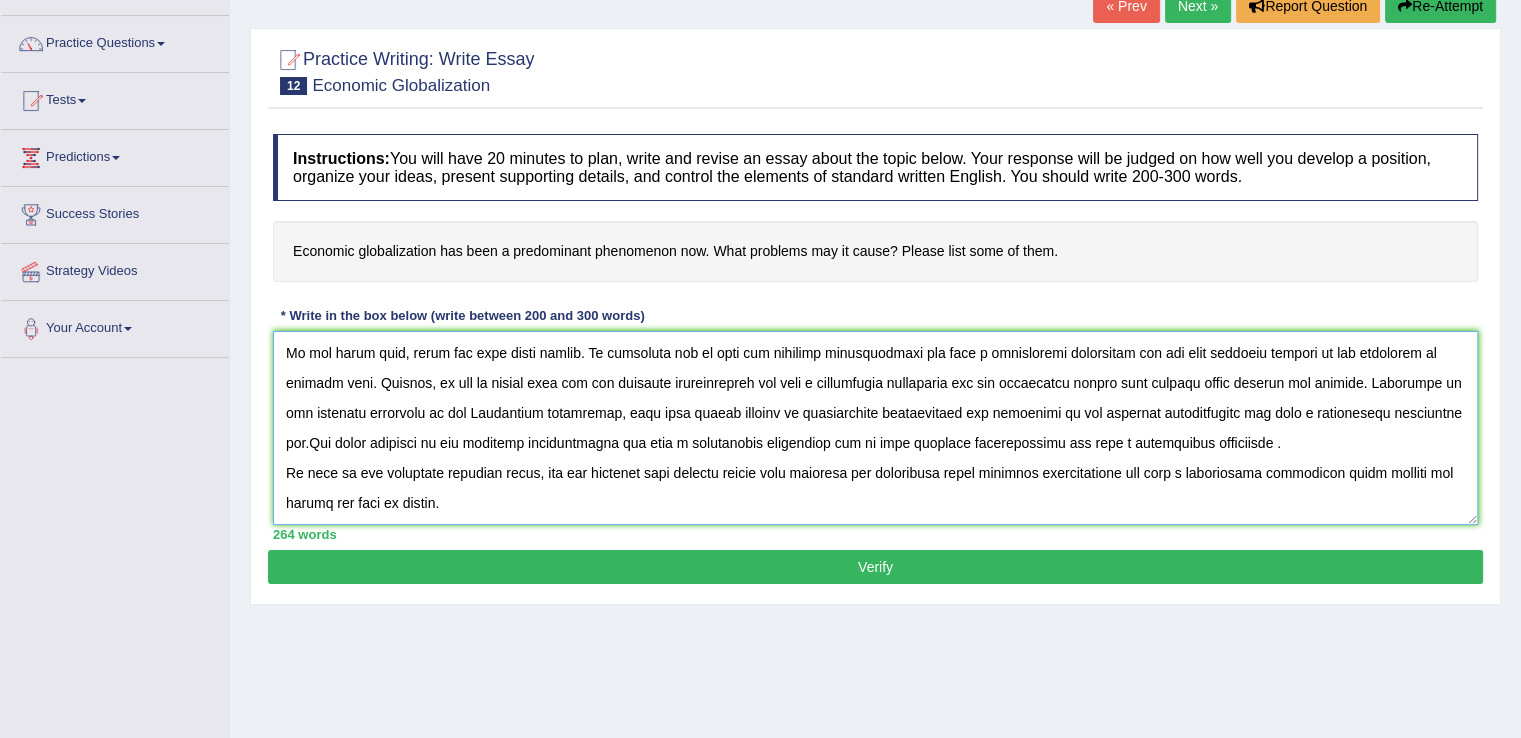 type on "One of the most important trends of today's world is the incresse in how economic globalization has been a predominant phenomenon now. Many people are worried that this will lead to many problems in society. This essay will discuss both advantages and disadvantages 0f how economic globalization has been a predominant phenomenon now and lead to logical conclusion.
On the one hand, one of the most important benefit of how economic globalization has been a predominant phenomenon now is that globalization is always predominat the economic. Therefore, many people are in favour of this. Another benefit of how economic globalization has been a predominant phenomenon now is that it enhances the quality of economic globalization has been a predominant all over the world.
On the other hand, there are some other points. An important one is that how economic globalization has been a predominant phenomenon now has some negative impacts on the community in various ways. Firstly, it can be argued that the how economic gl..." 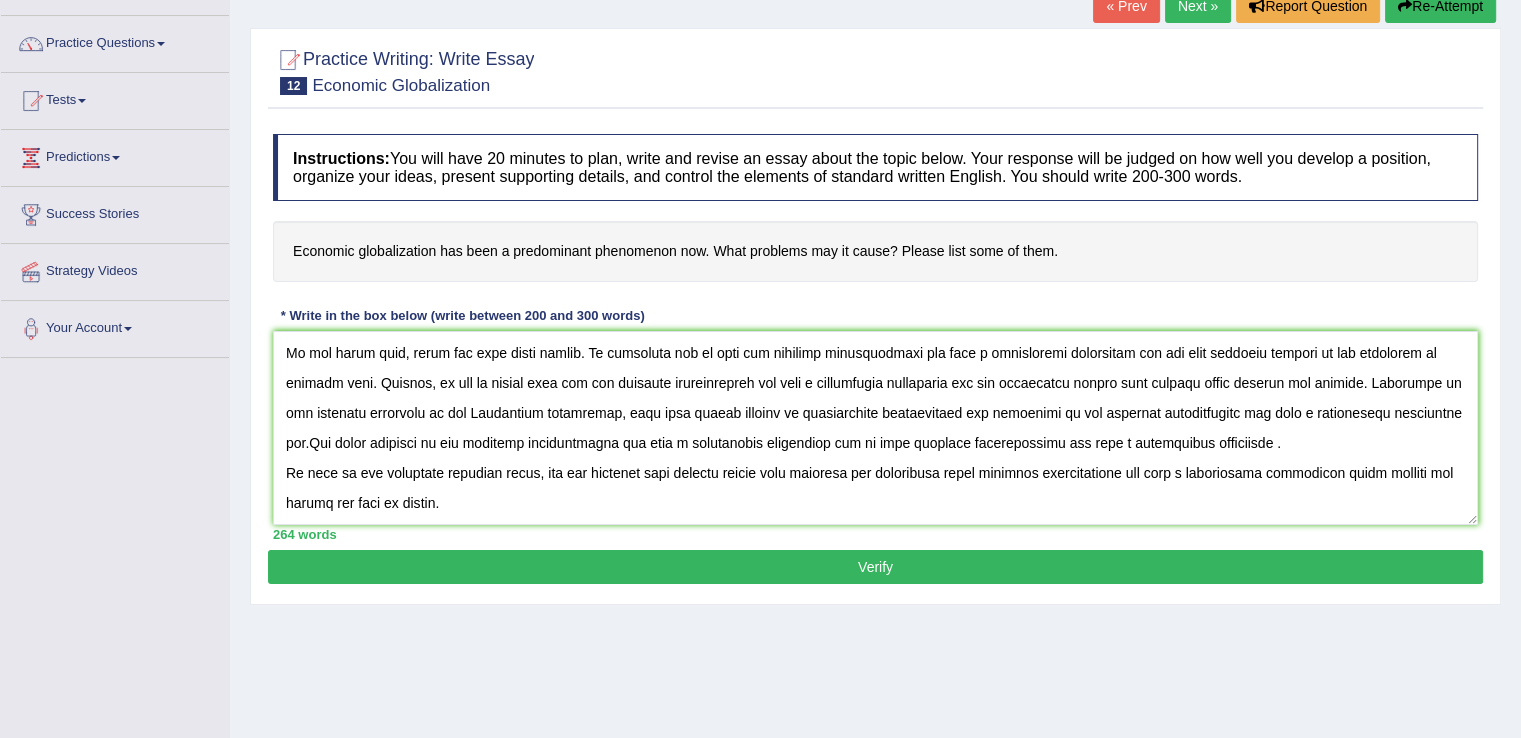 click on "Verify" at bounding box center [875, 567] 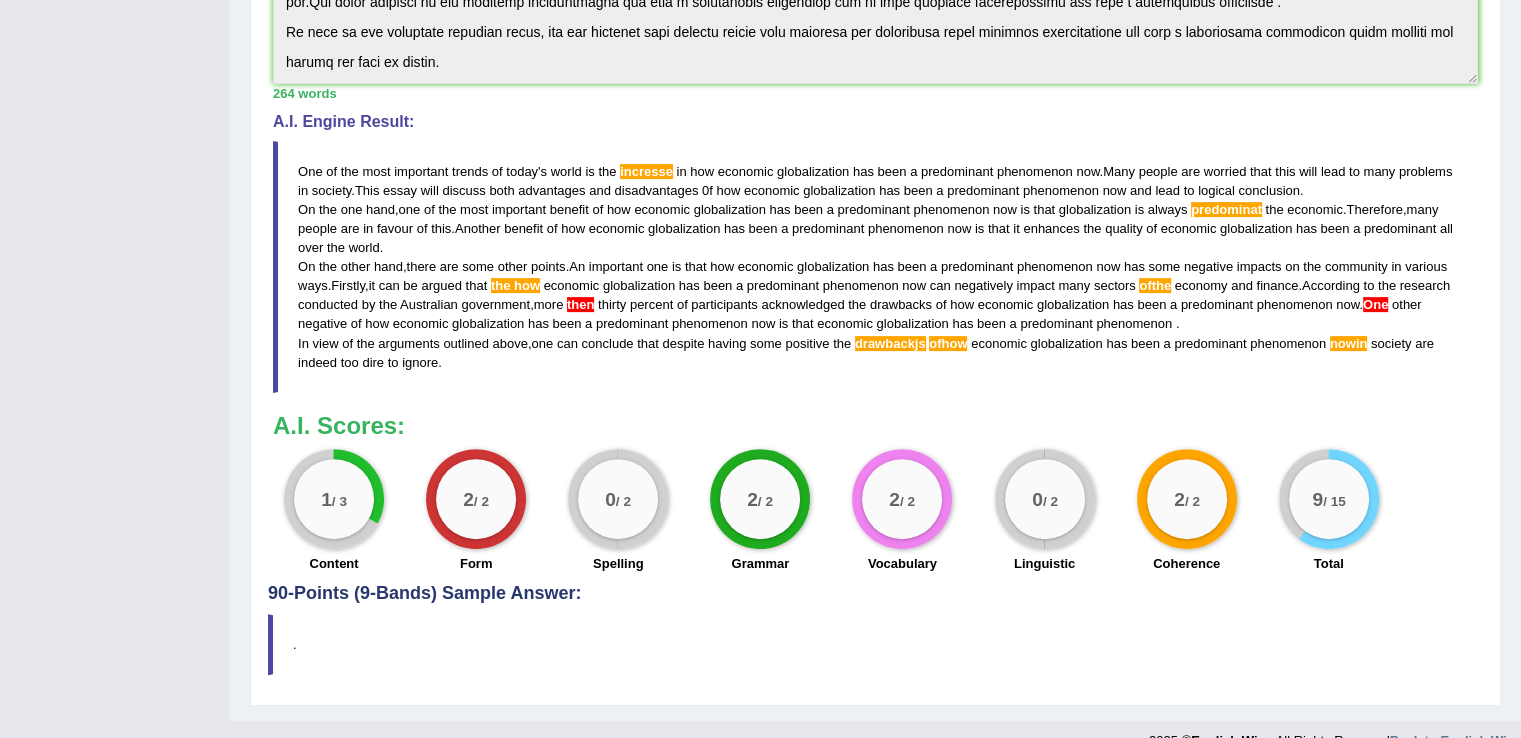 scroll, scrollTop: 552, scrollLeft: 0, axis: vertical 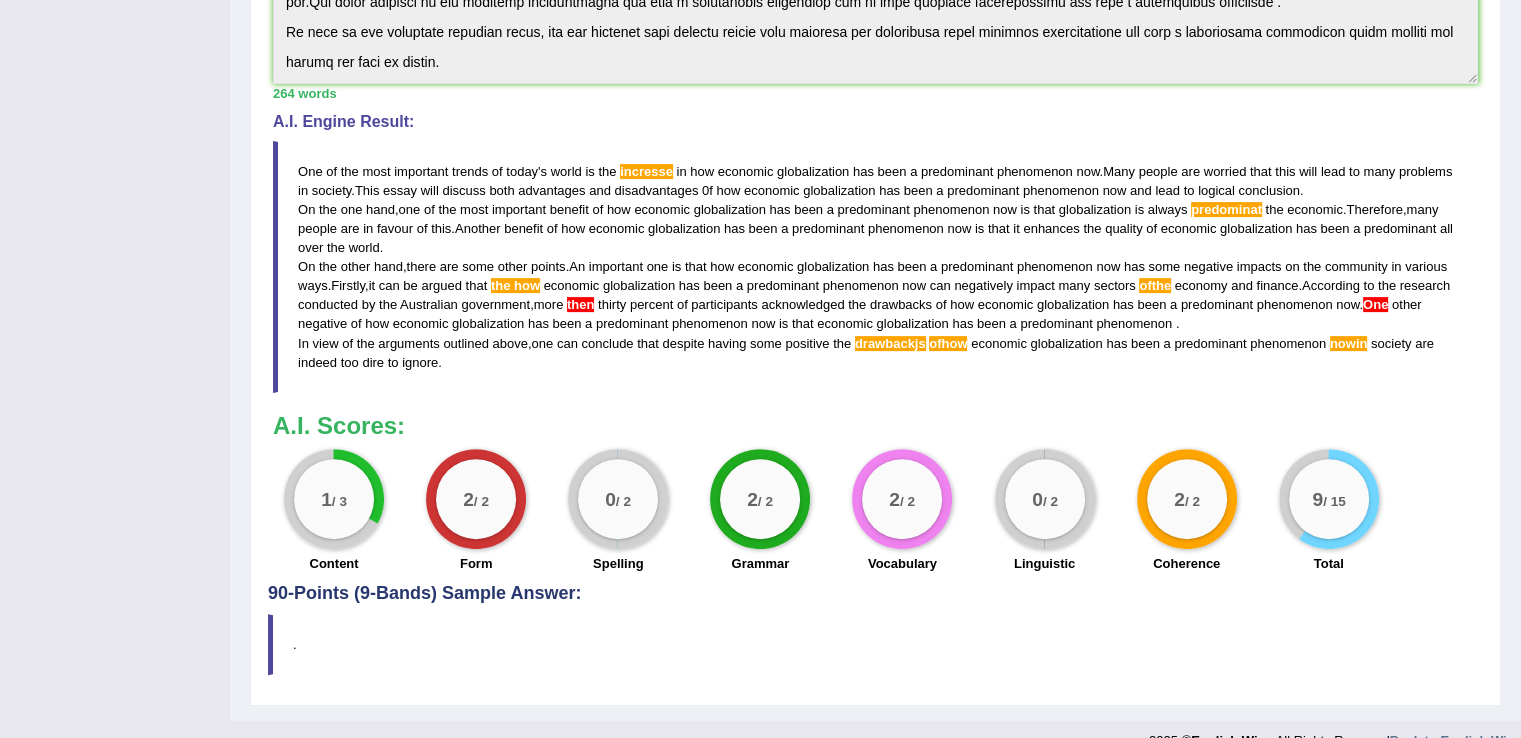 click on "One" at bounding box center (1375, 304) 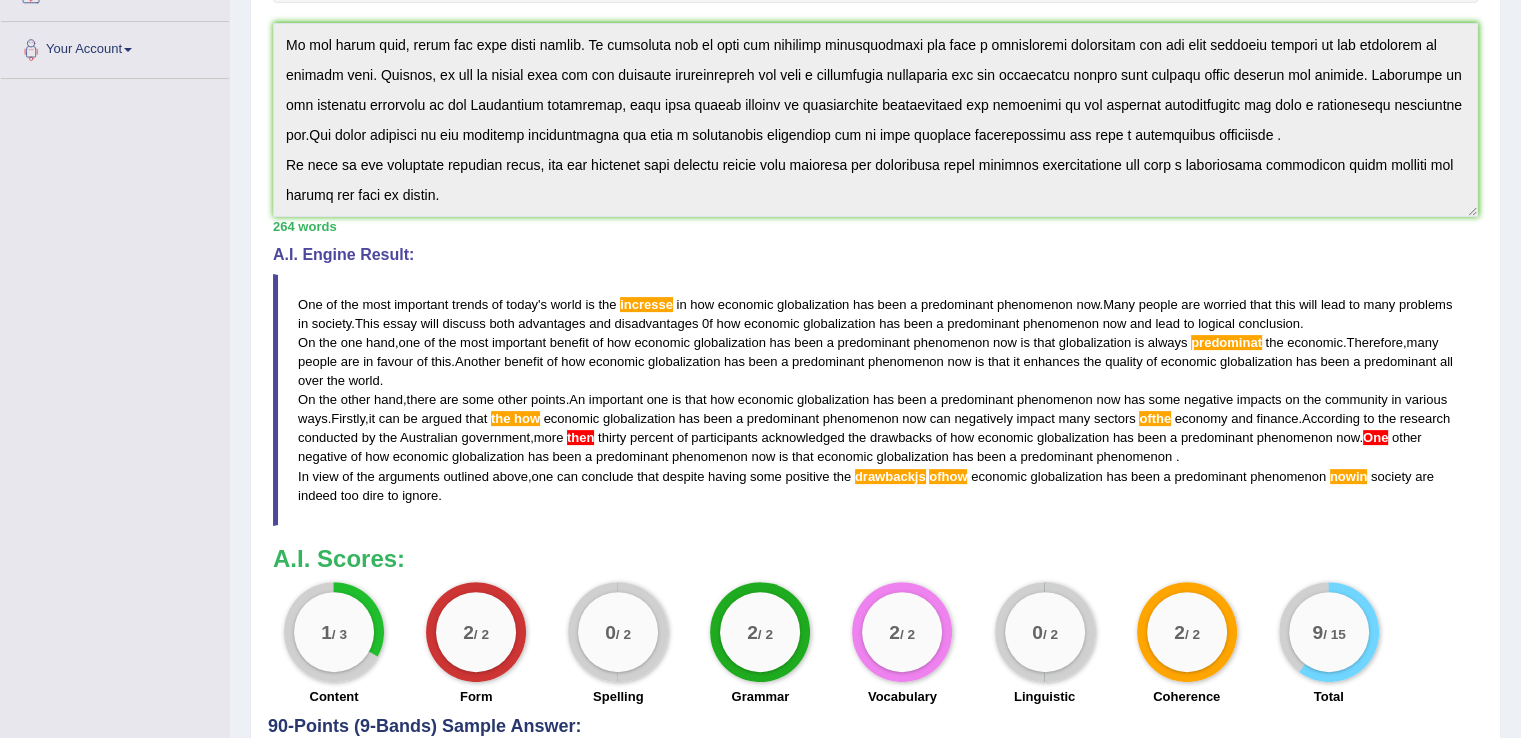 scroll, scrollTop: 418, scrollLeft: 0, axis: vertical 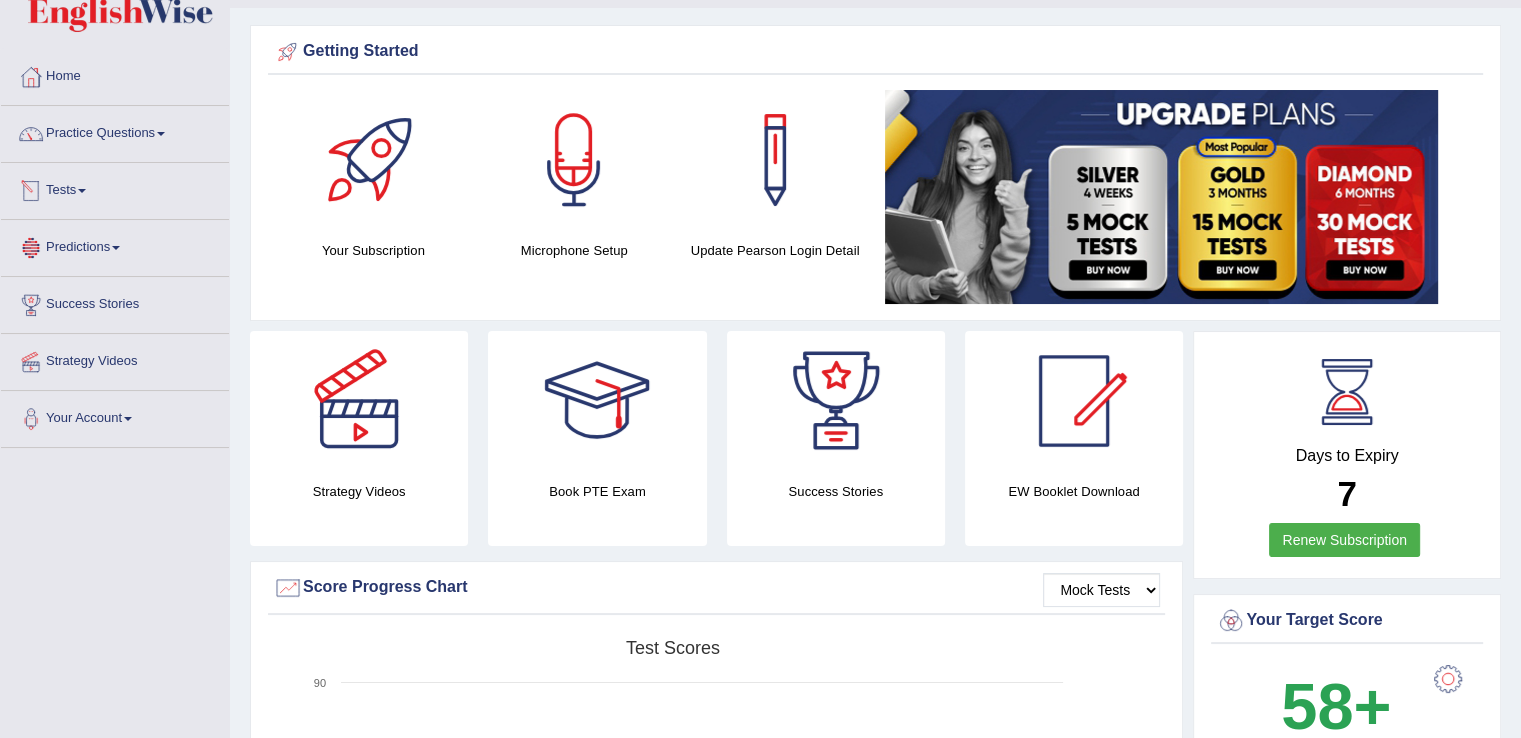 click on "Tests" at bounding box center [115, 188] 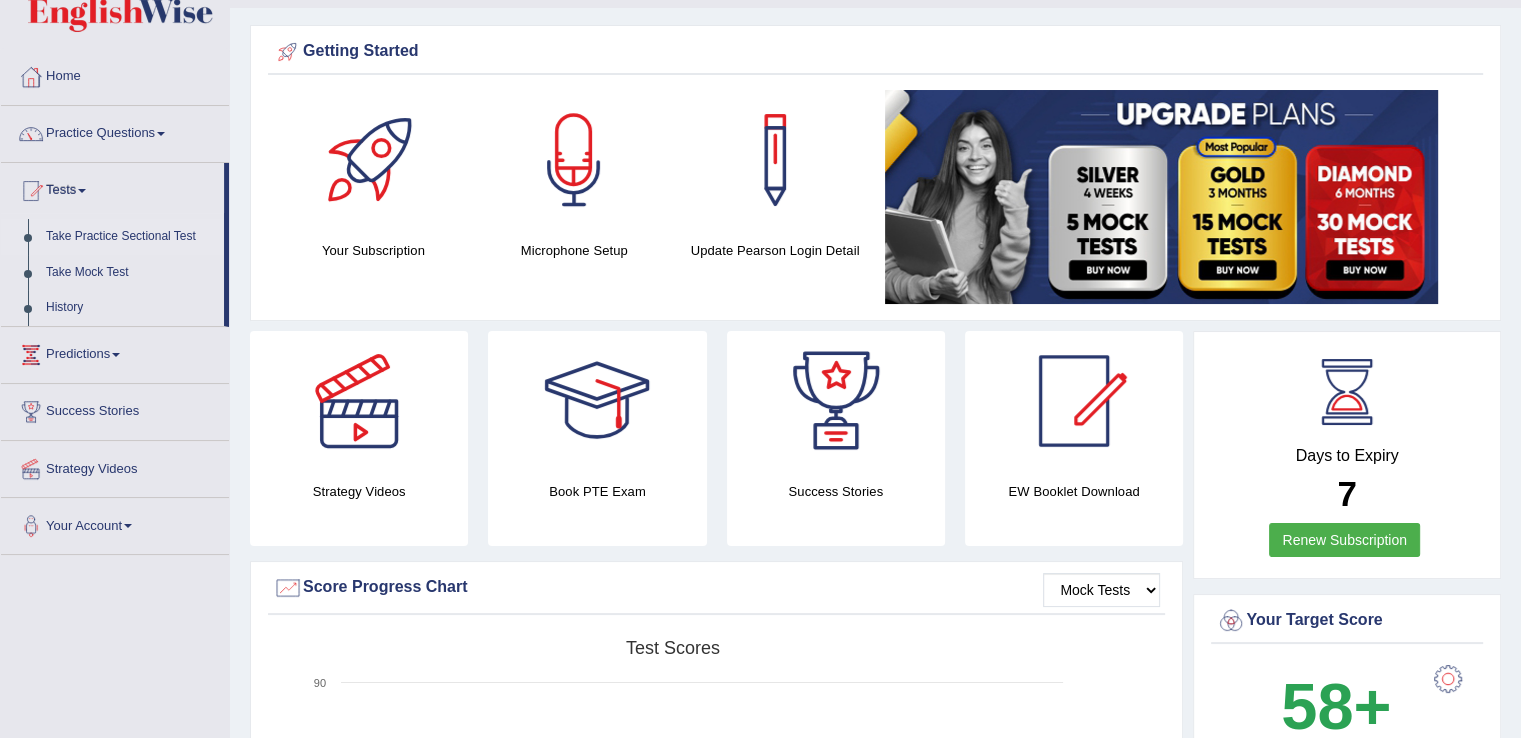 click on "Take Practice Sectional Test" at bounding box center (130, 237) 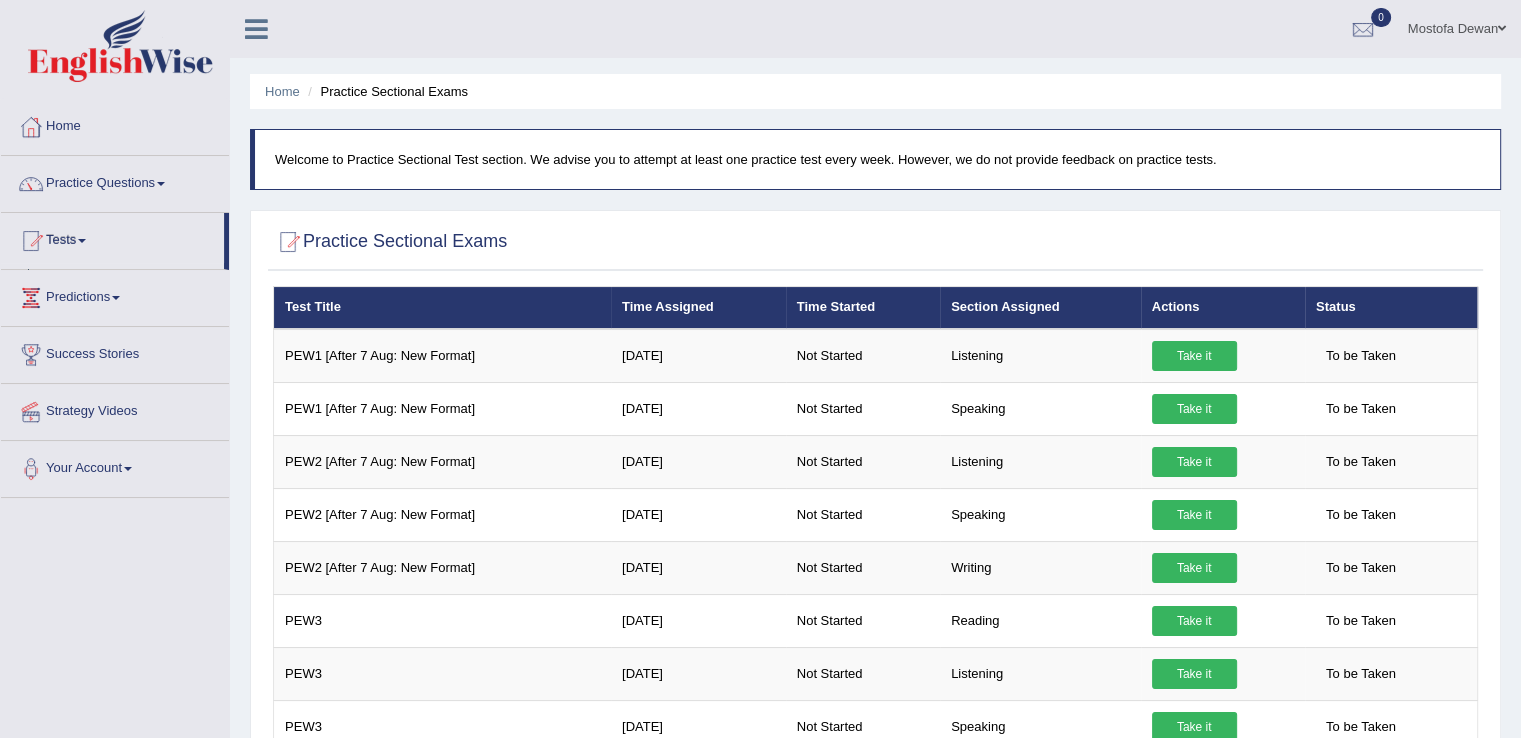 scroll, scrollTop: 692, scrollLeft: 0, axis: vertical 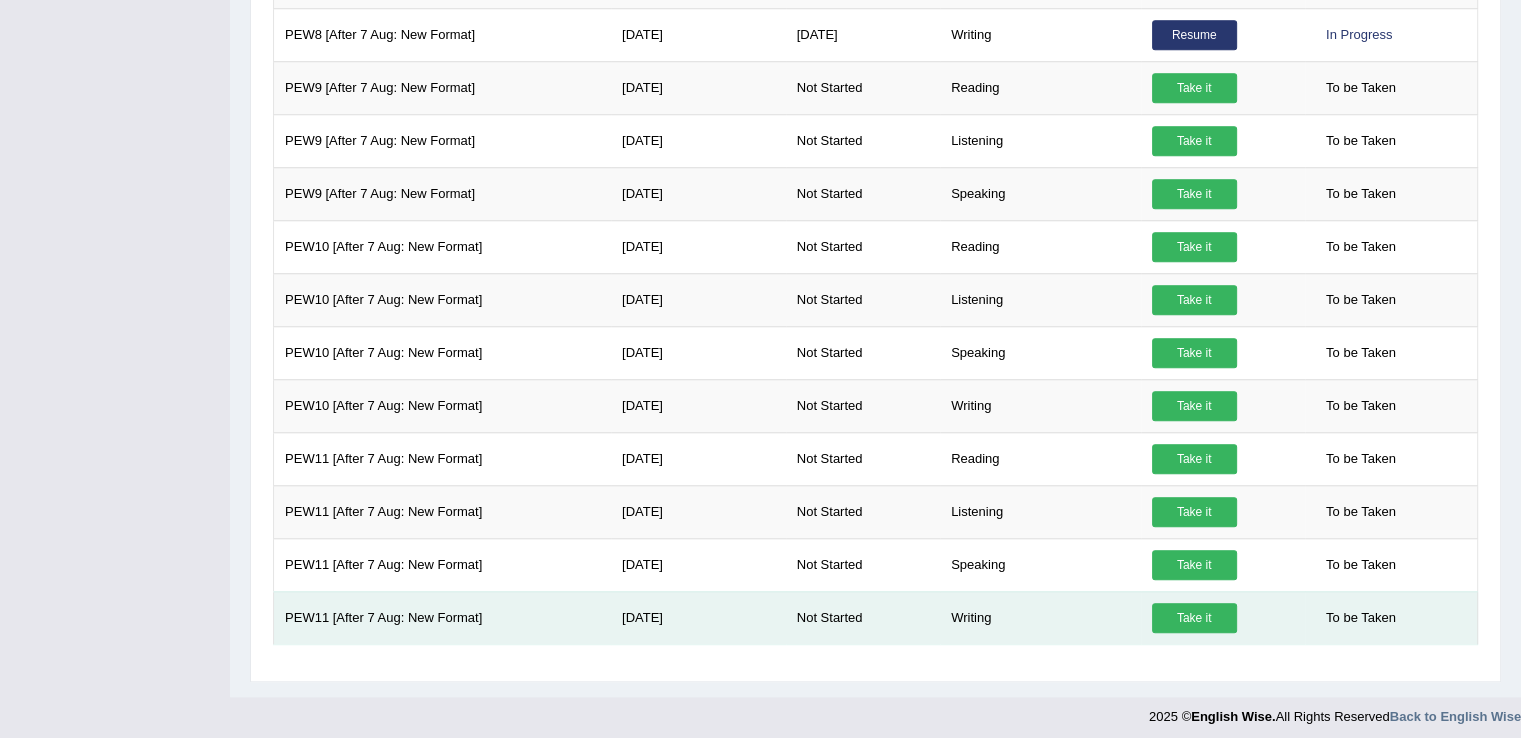 click on "Take it" at bounding box center (1194, 618) 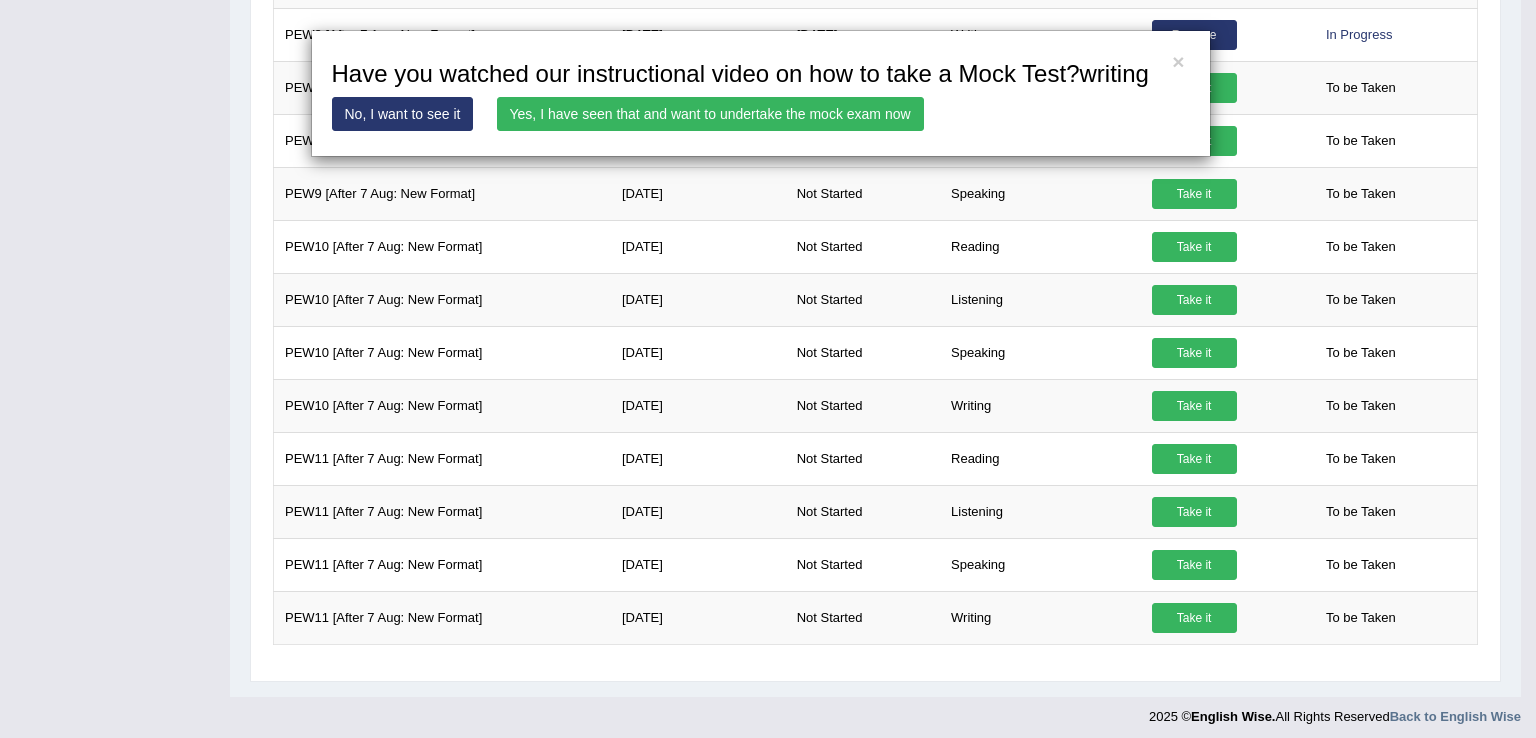 click on "Yes, I have seen that and want to undertake the mock exam now" at bounding box center [710, 114] 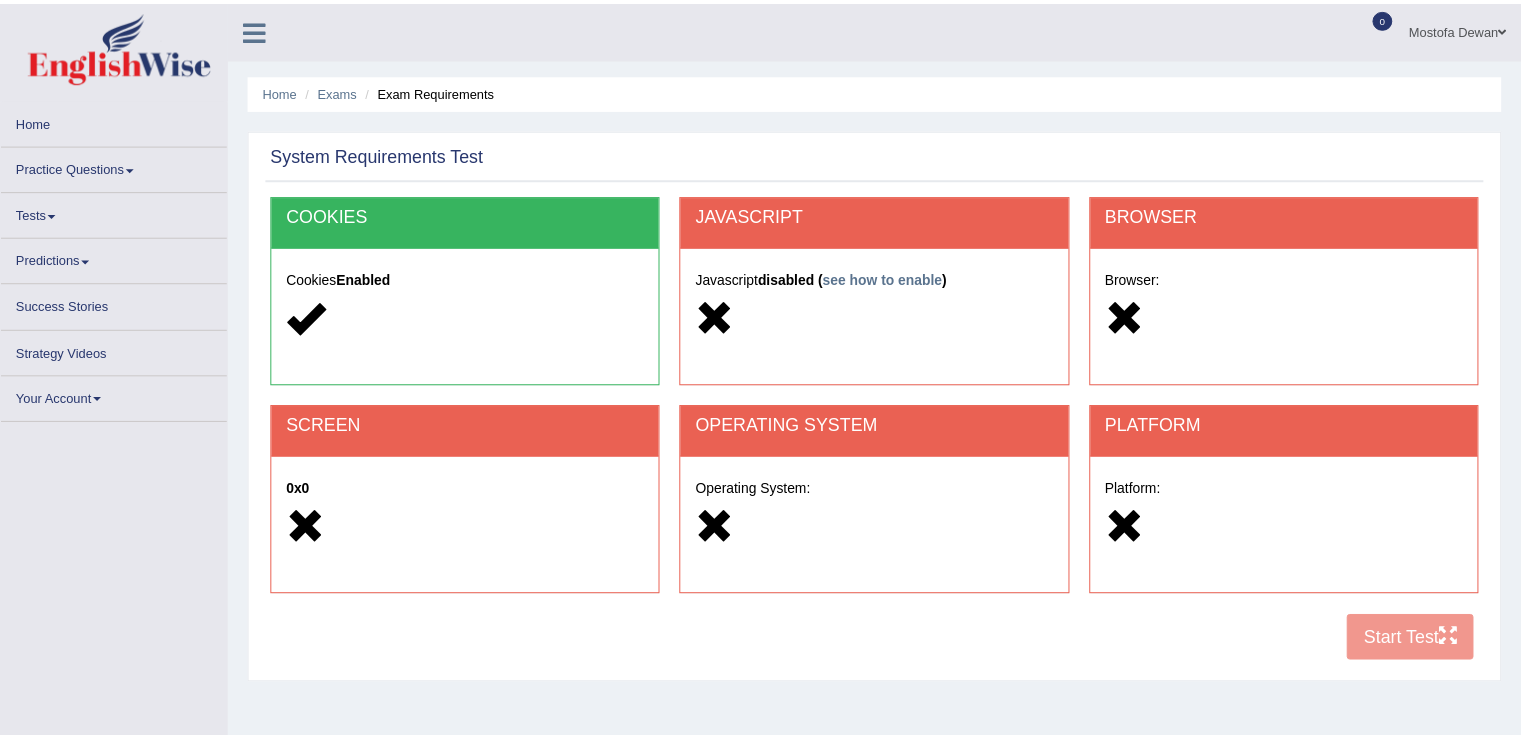 scroll, scrollTop: 0, scrollLeft: 0, axis: both 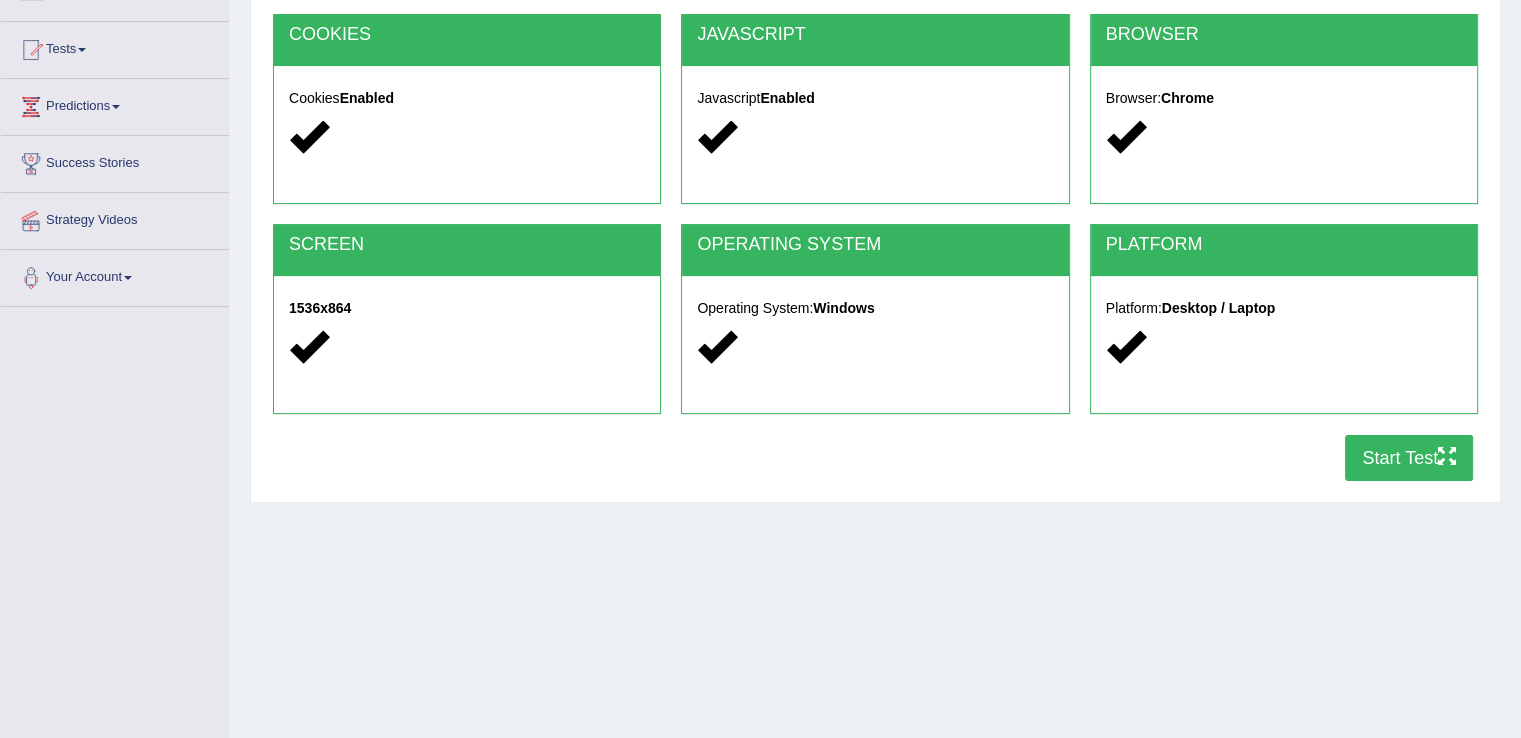 click on "Start Test" at bounding box center (1409, 458) 